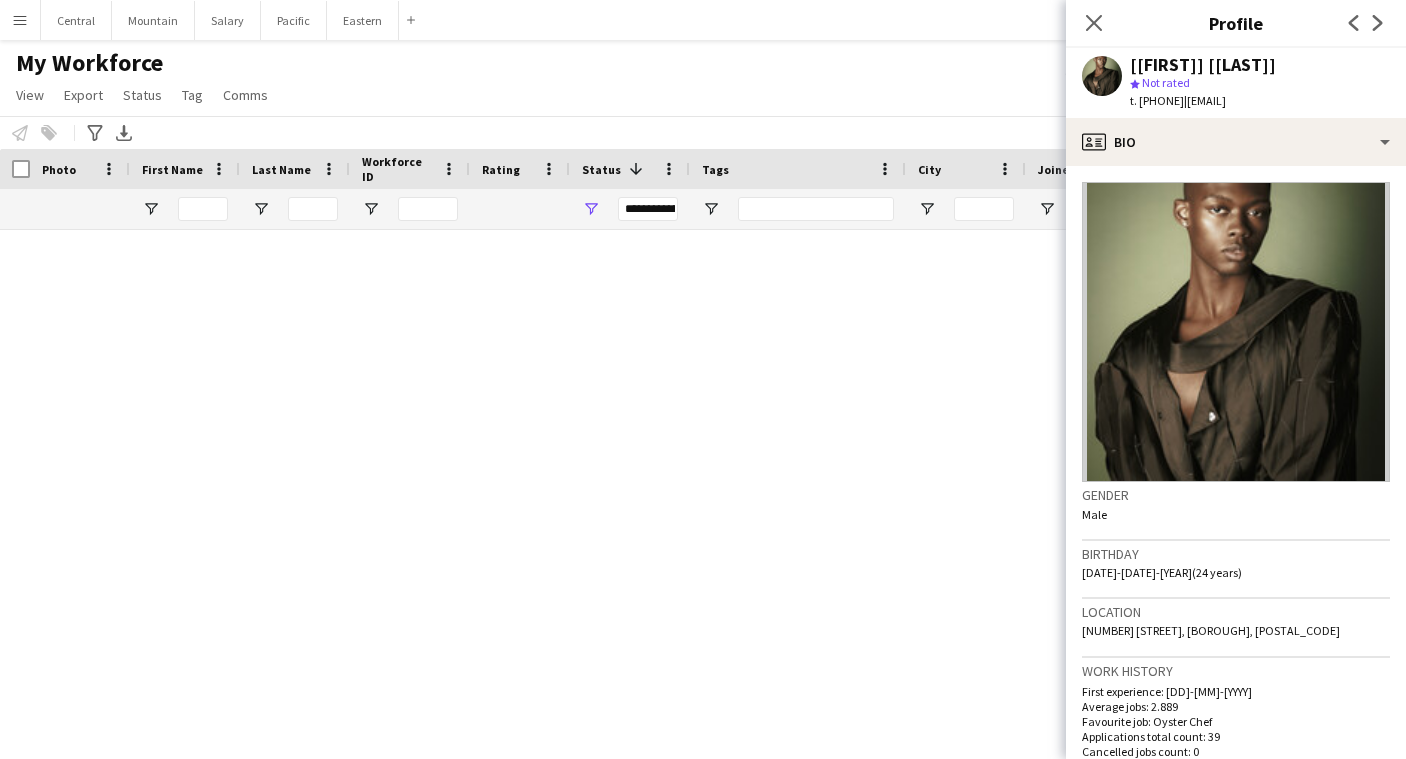 click on "Close pop-in" 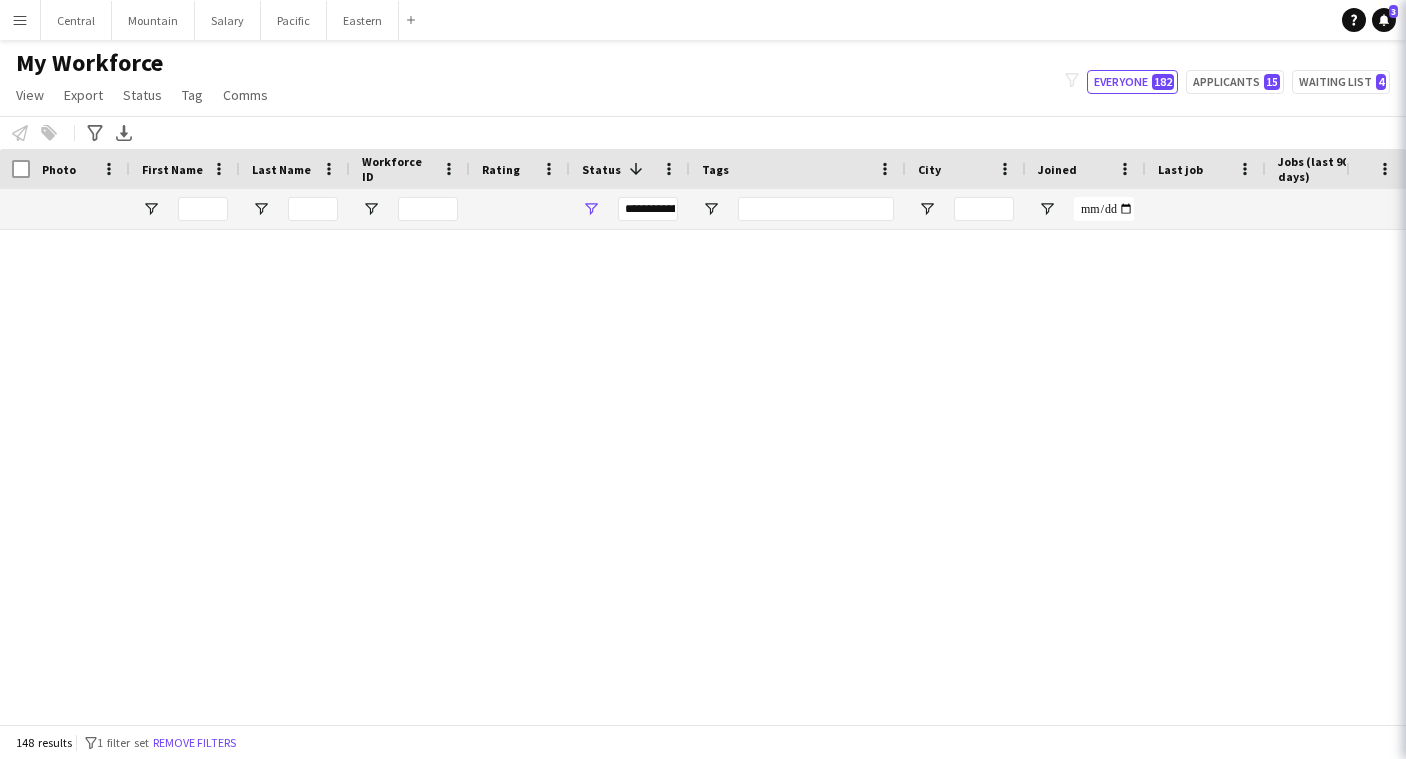 scroll, scrollTop: 0, scrollLeft: 0, axis: both 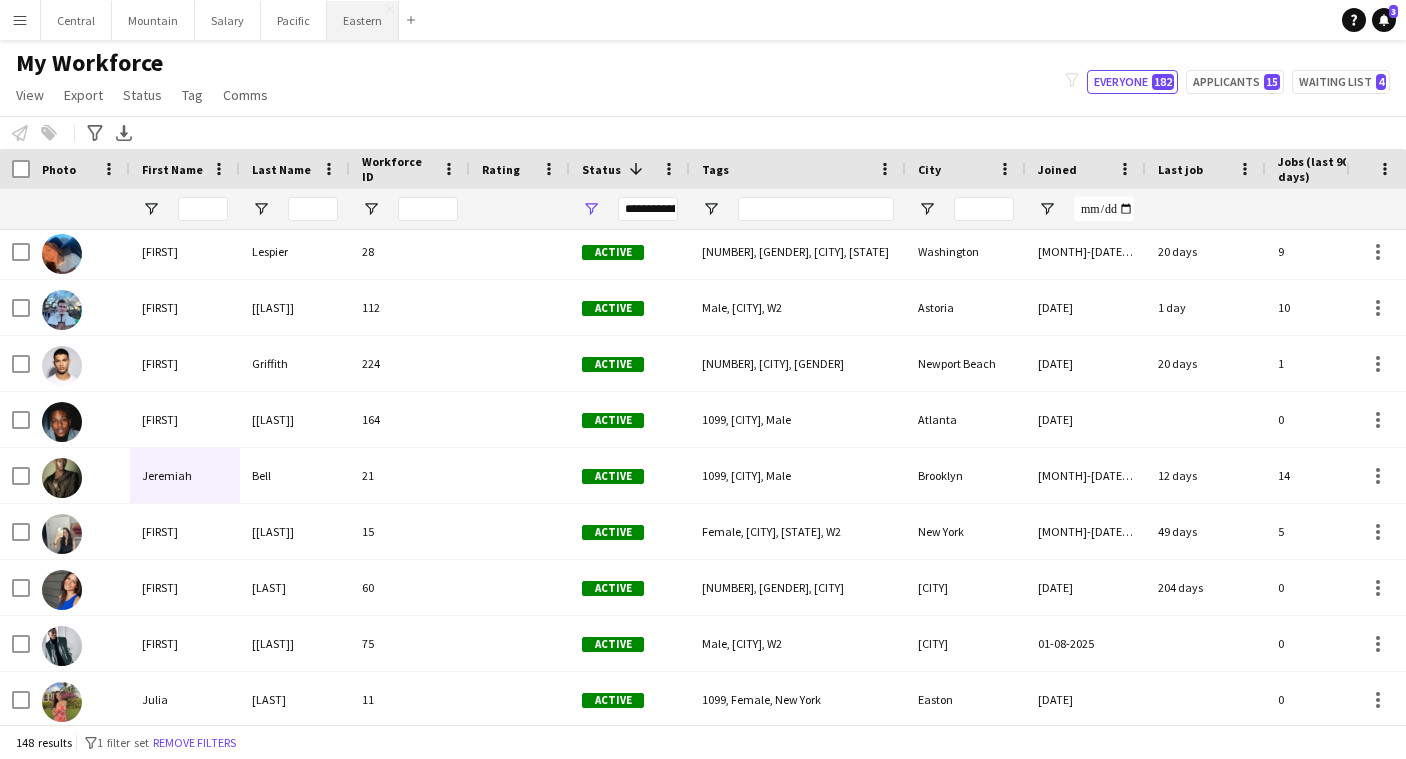 click on "Eastern
Close" at bounding box center (363, 20) 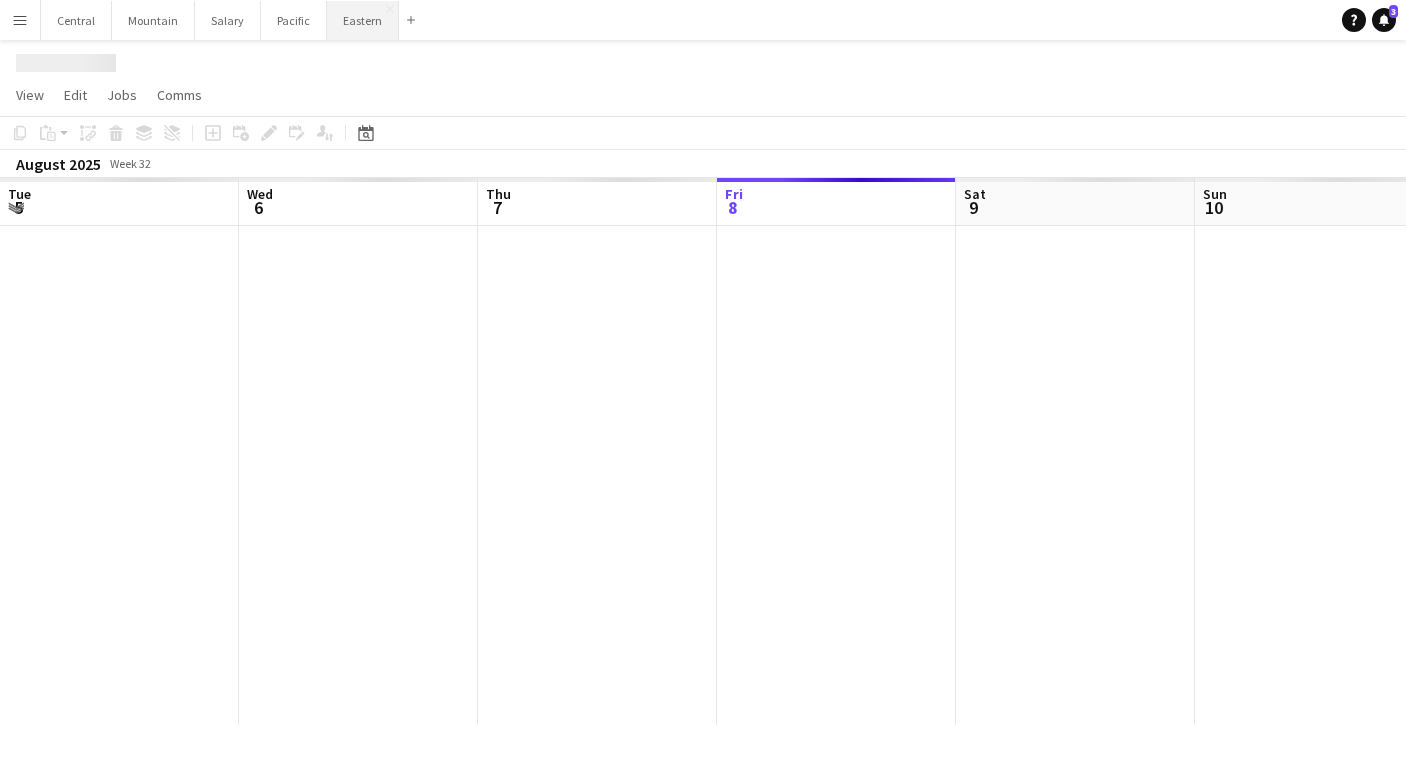 scroll, scrollTop: 0, scrollLeft: 478, axis: horizontal 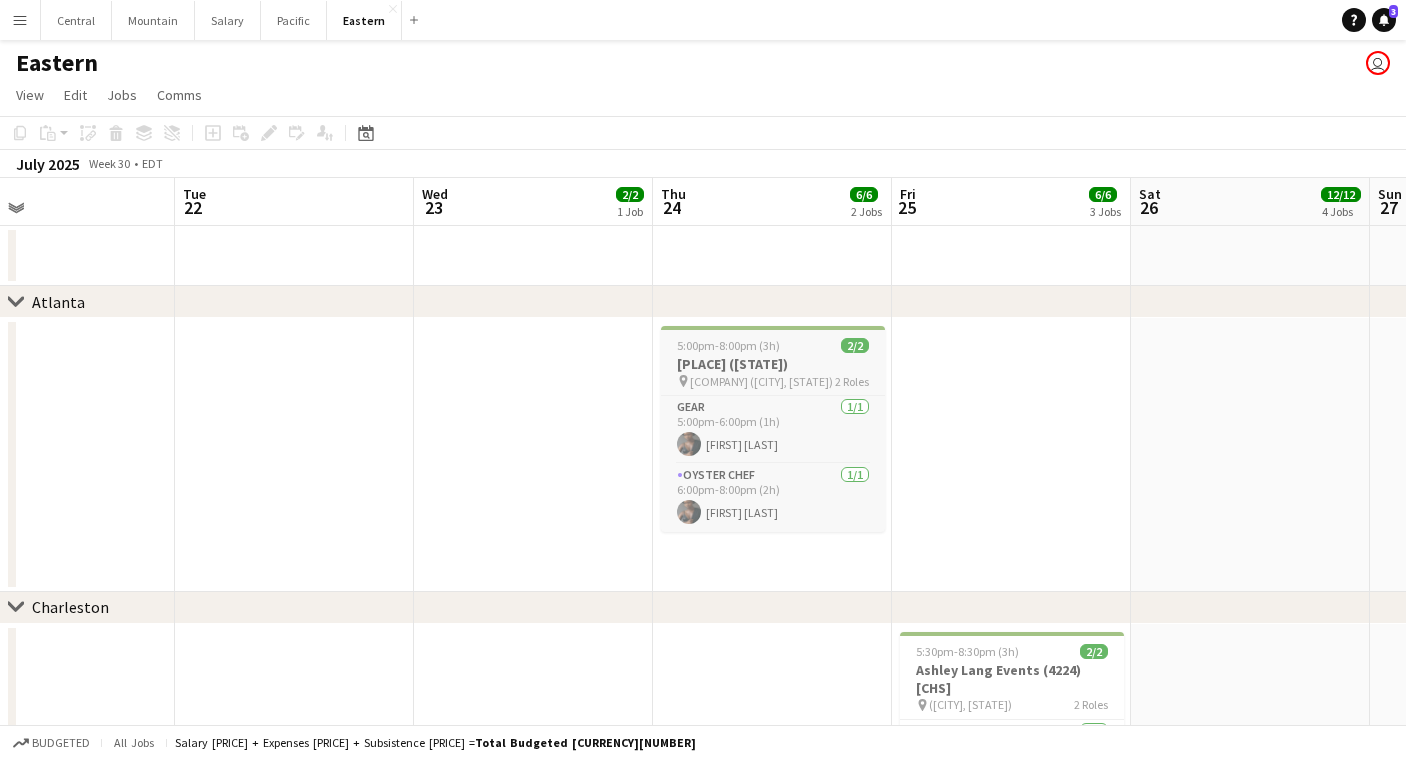 click on "[PLACE] ([STATE])" at bounding box center [773, 364] 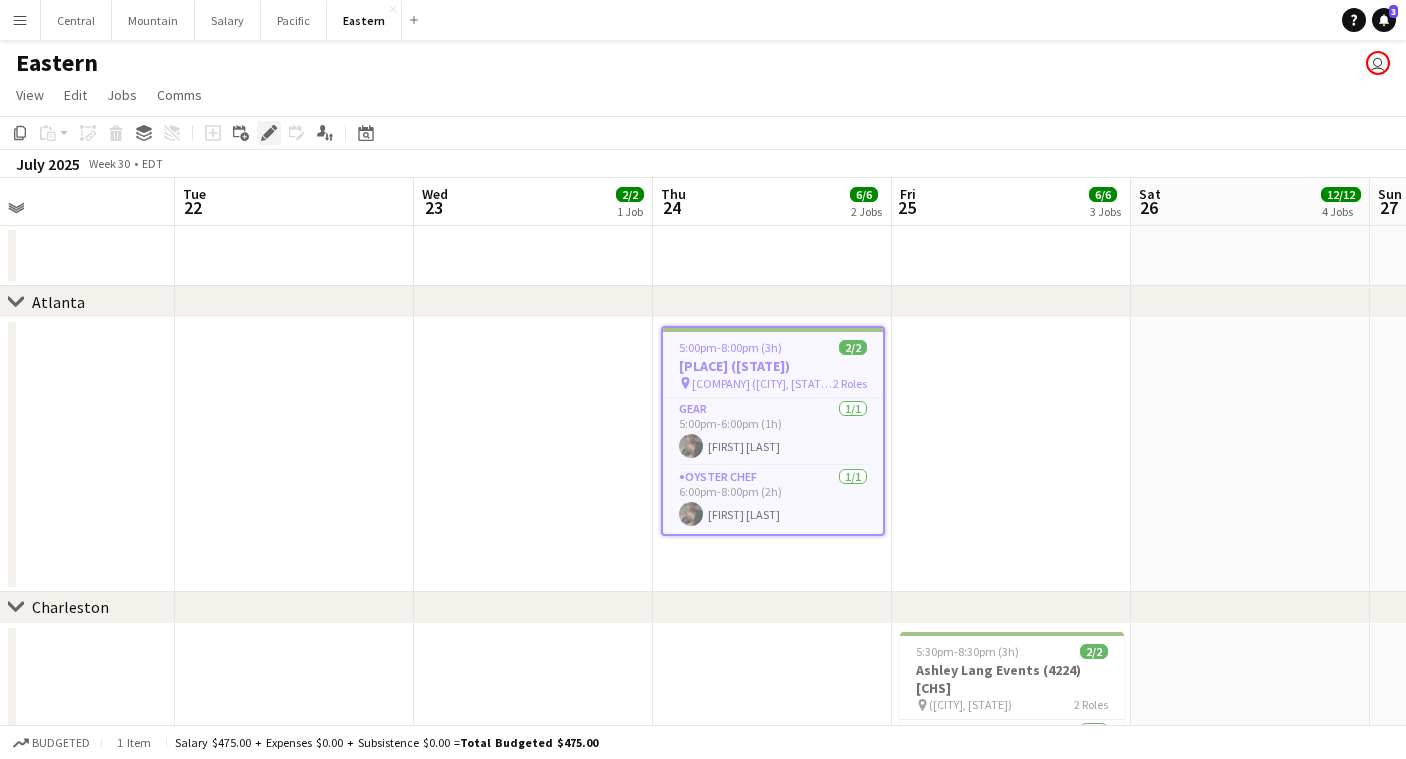 click on "Edit" 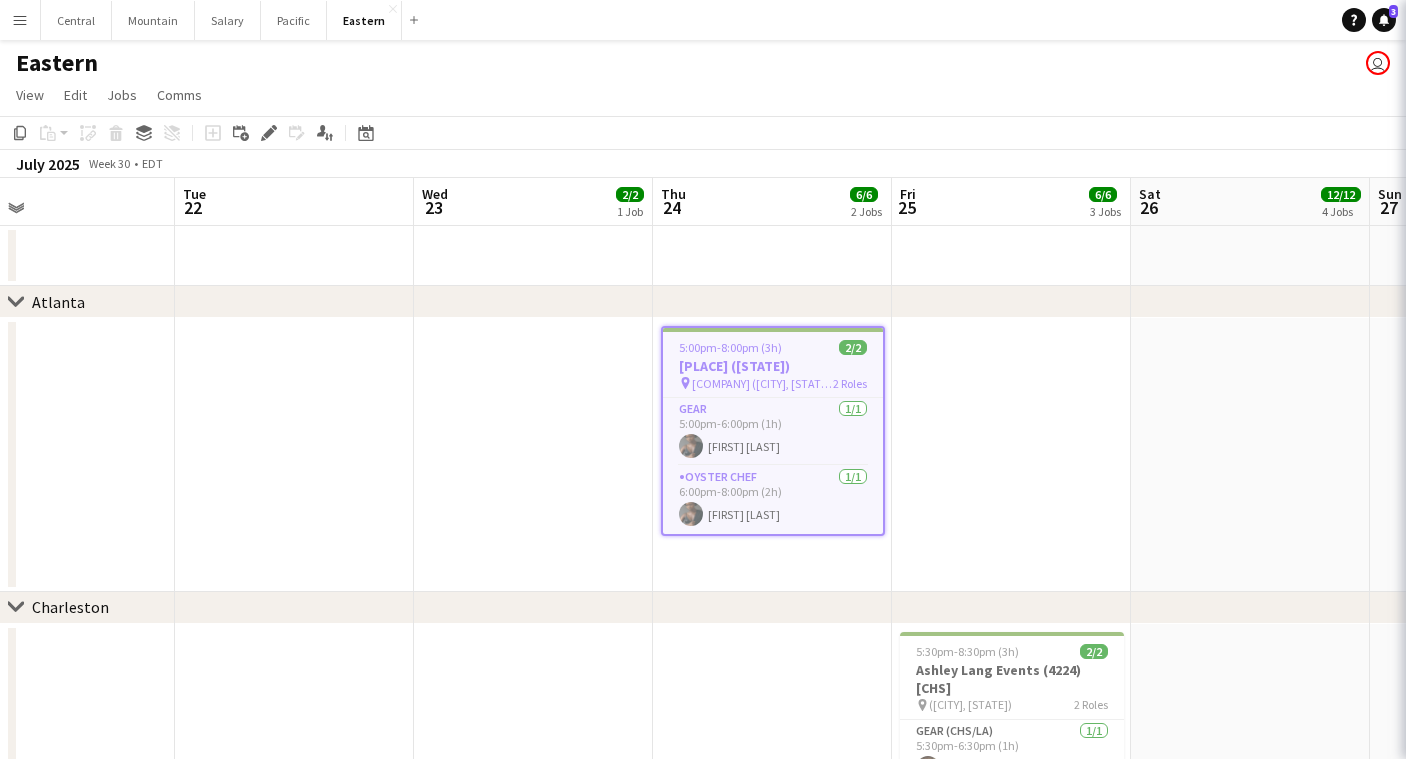 type on "**********" 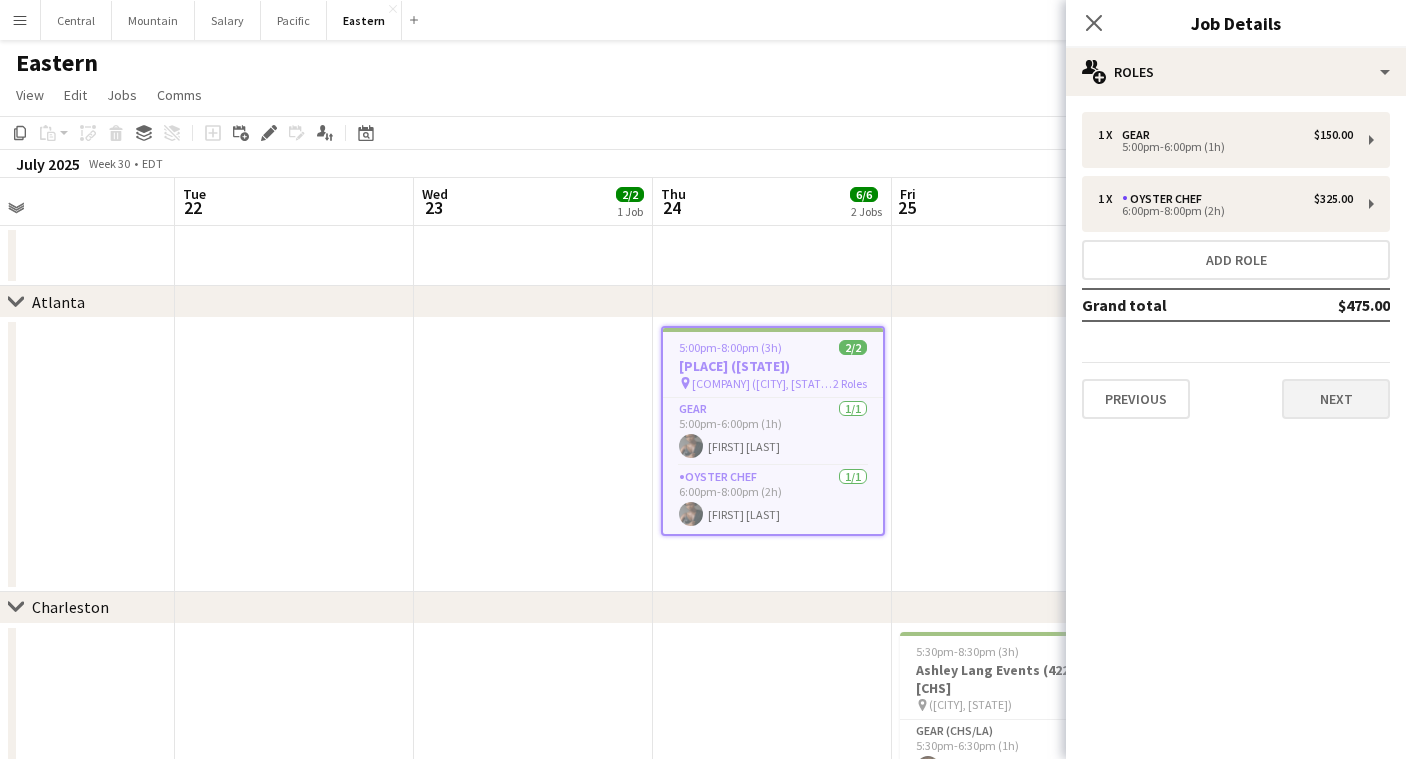 click on "Next" at bounding box center (1336, 399) 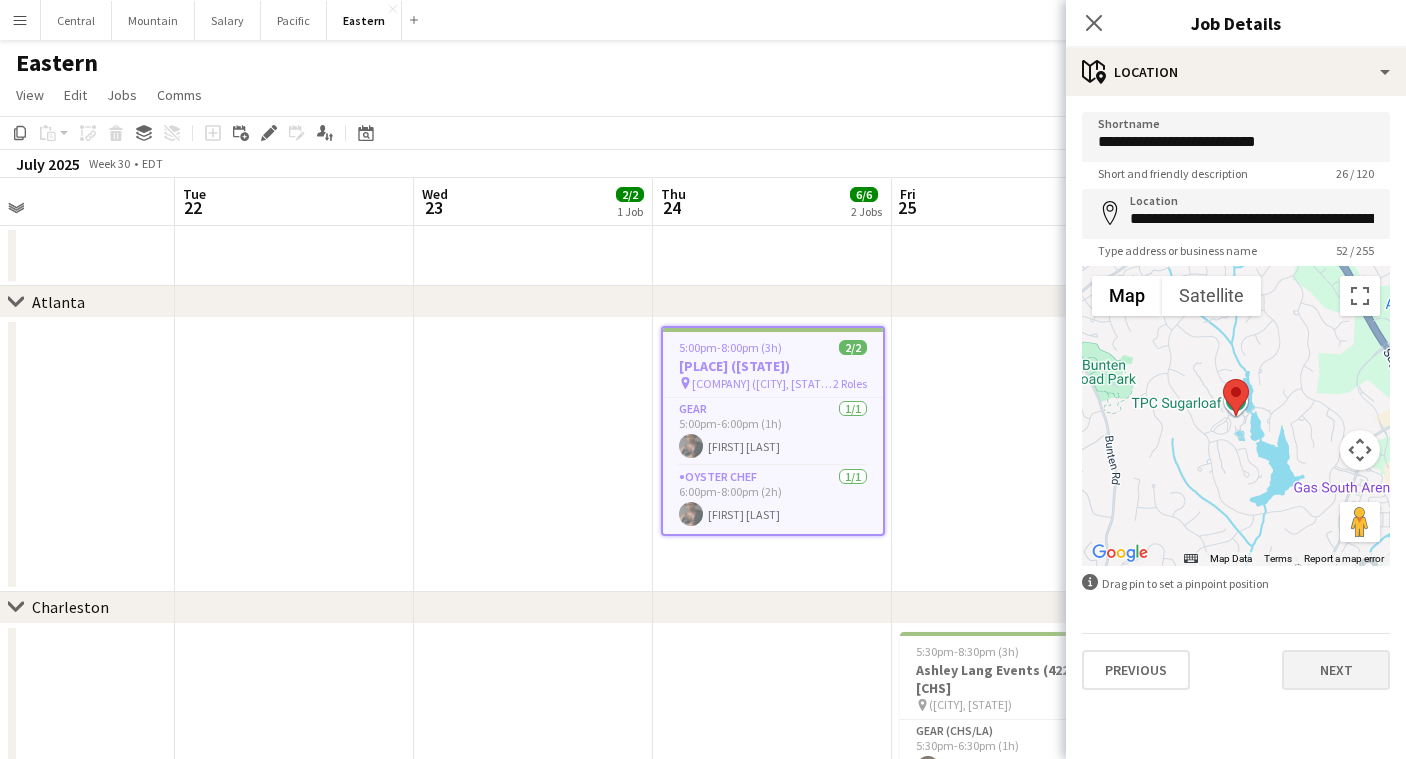 click on "Next" at bounding box center (1336, 670) 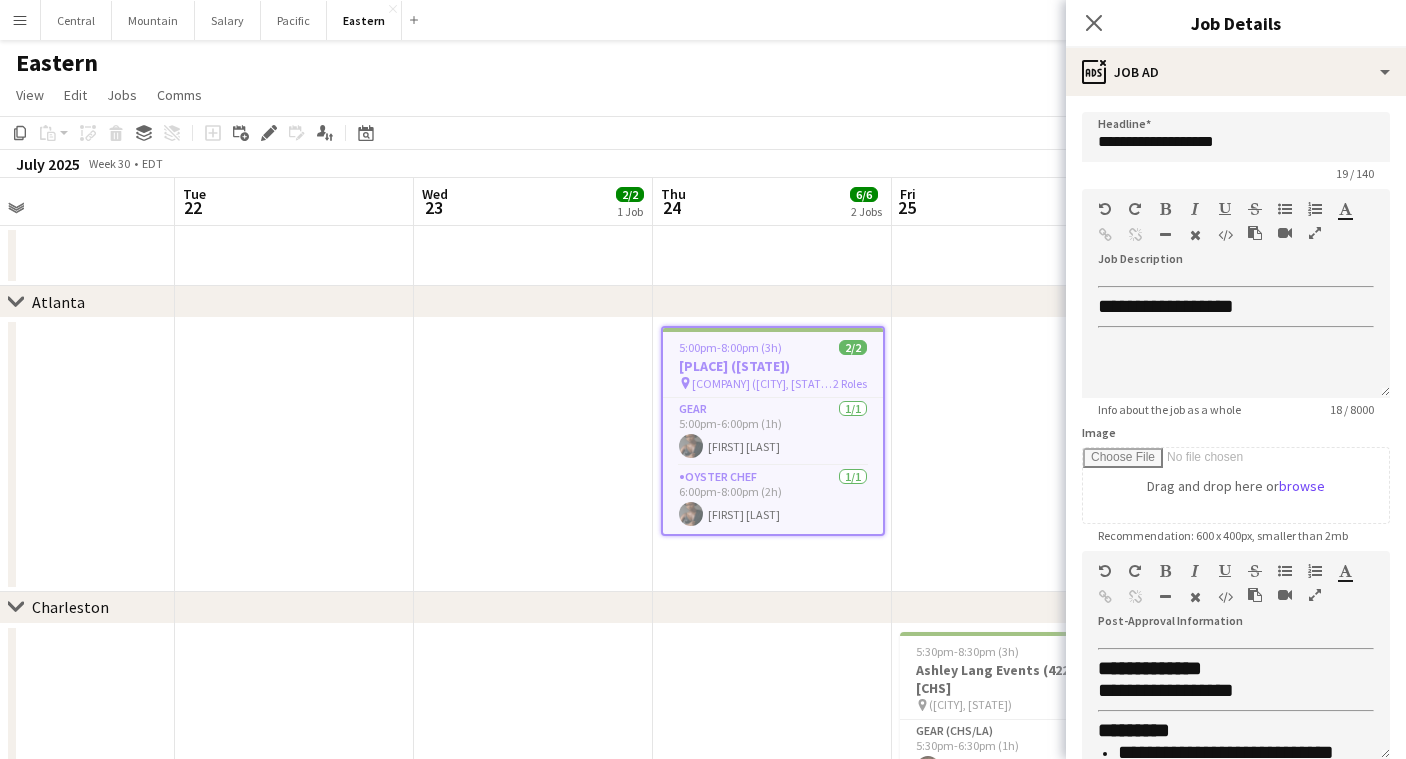 click on "Menu" at bounding box center [20, 20] 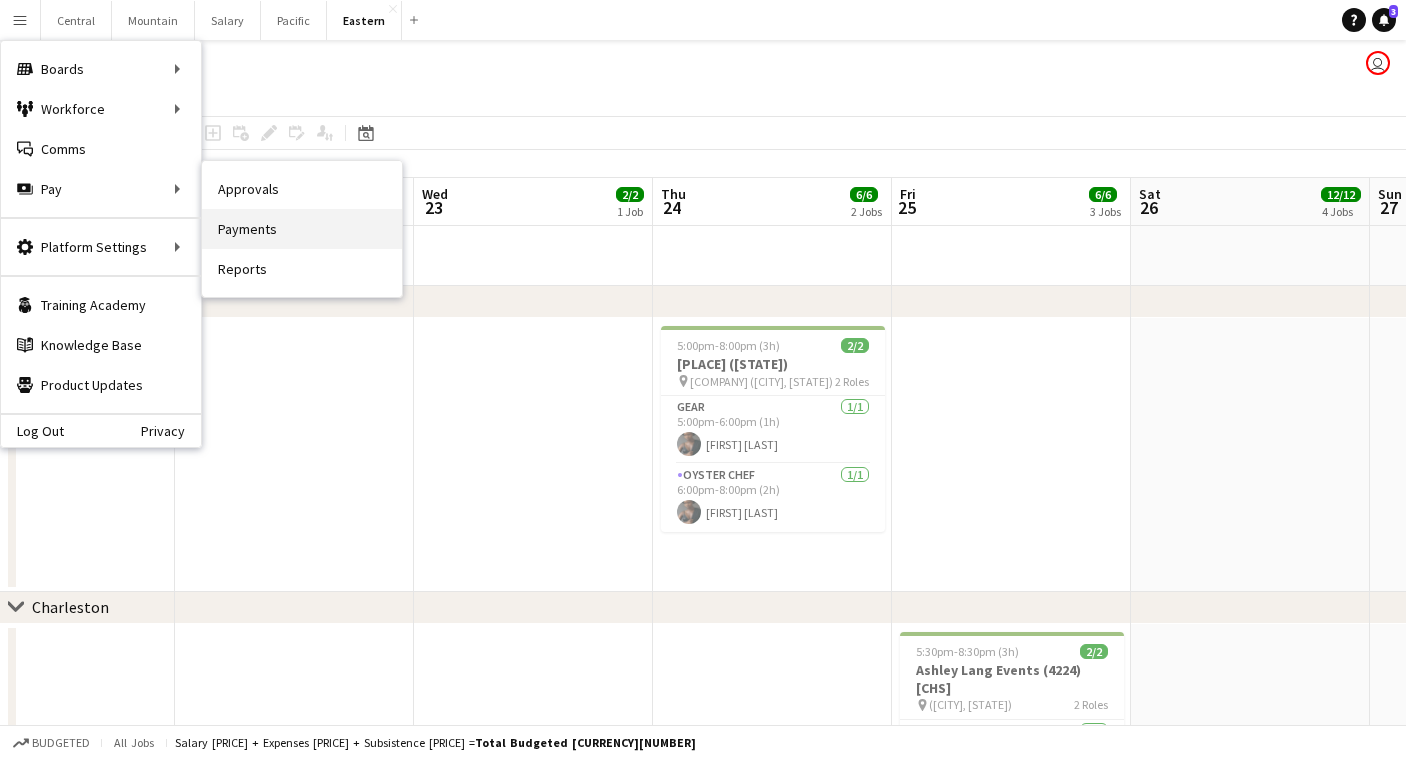 click on "Payments" at bounding box center [302, 229] 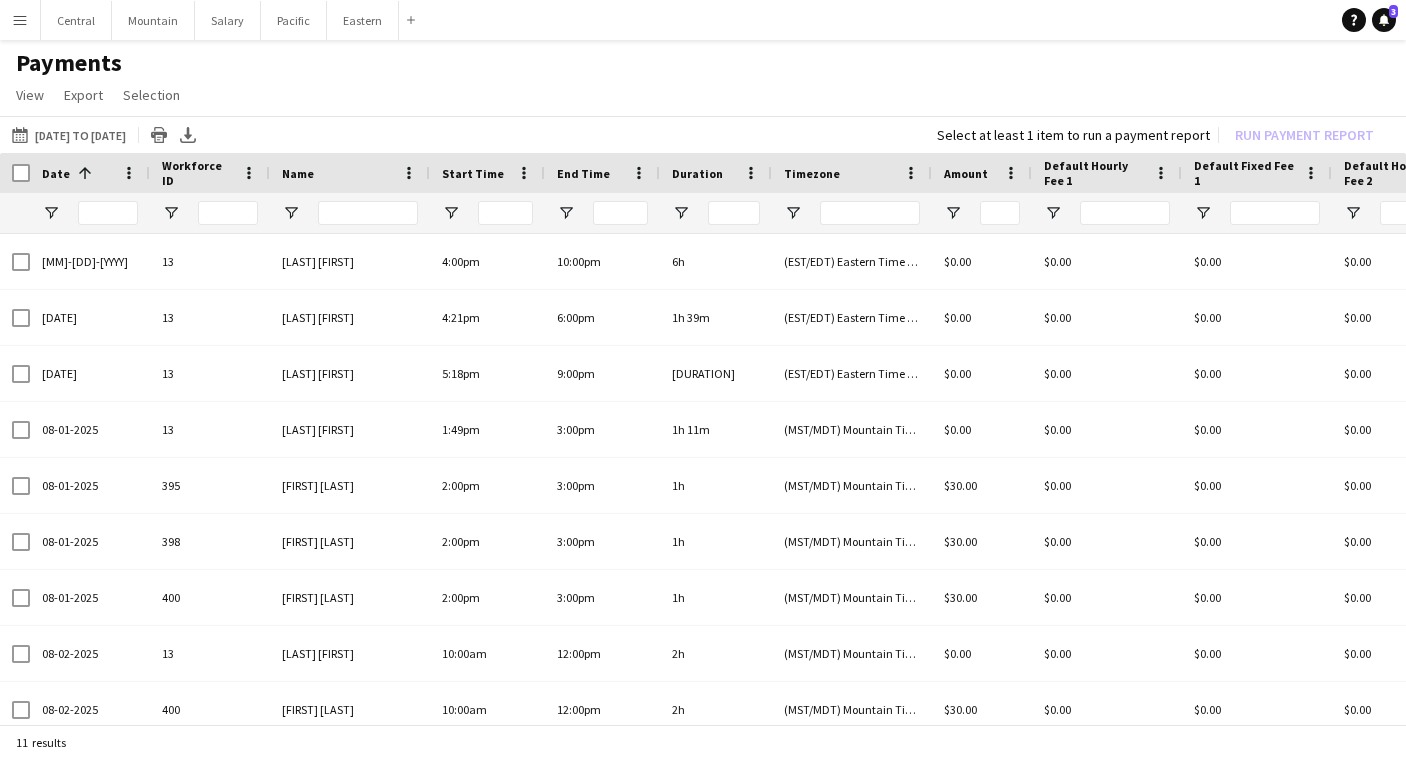 click on "Menu" at bounding box center [20, 20] 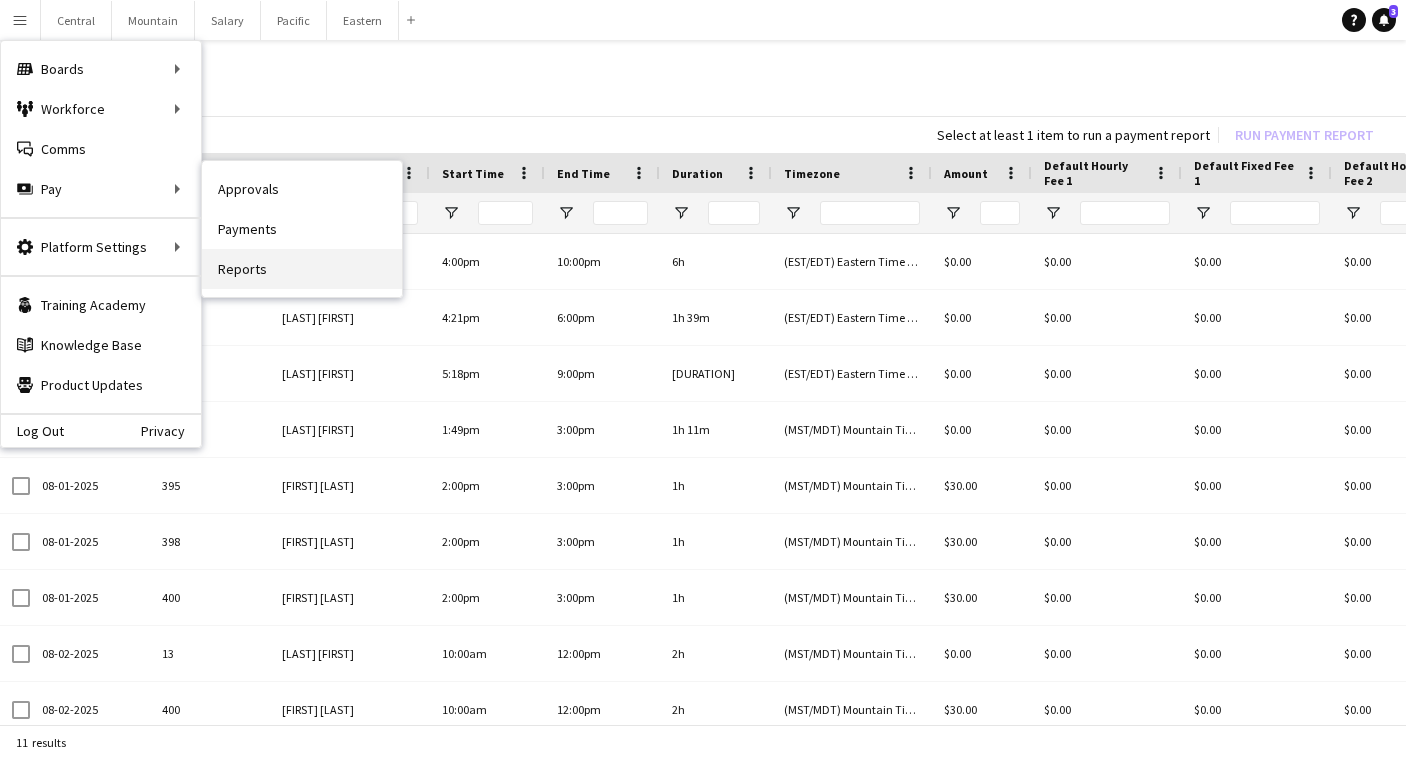 click on "Reports" at bounding box center (302, 269) 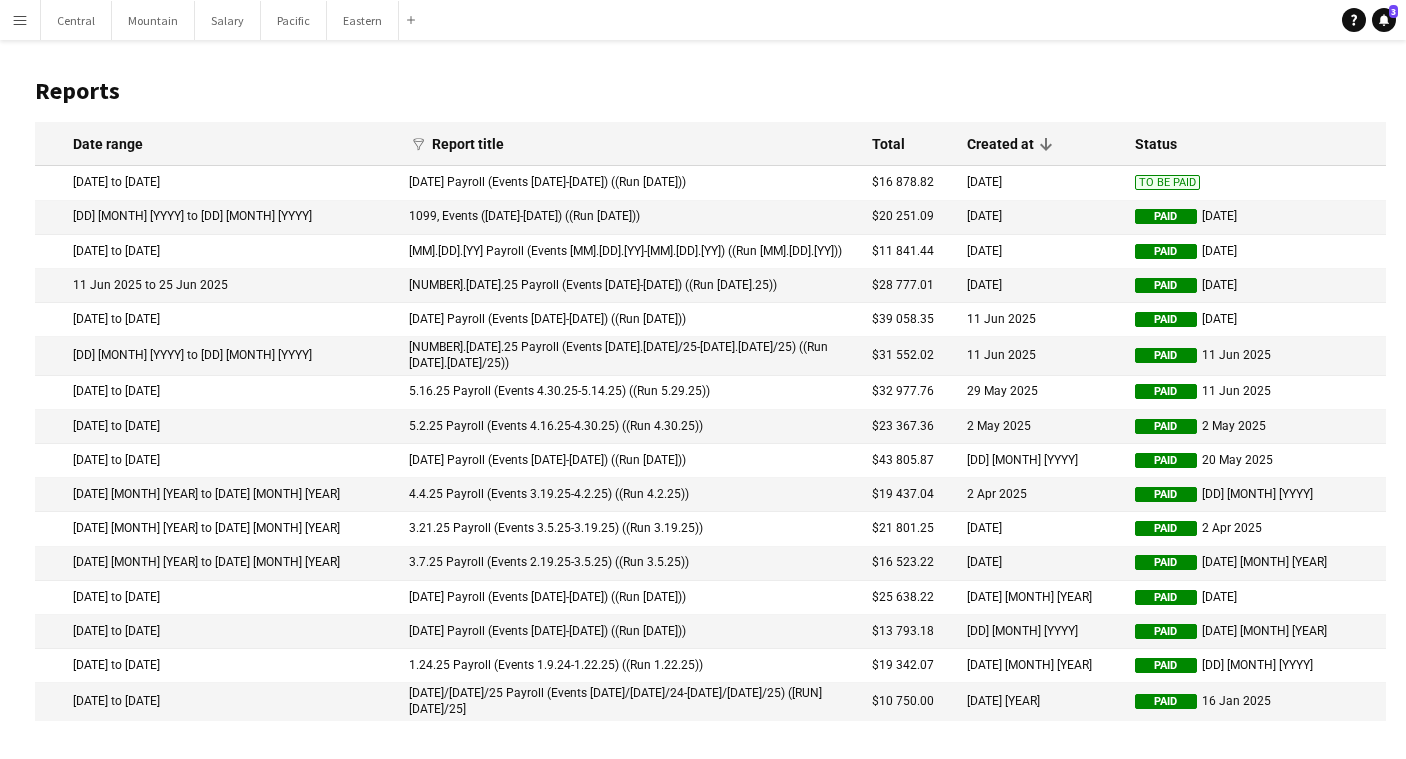 click on "[DATE]" at bounding box center [1041, 218] 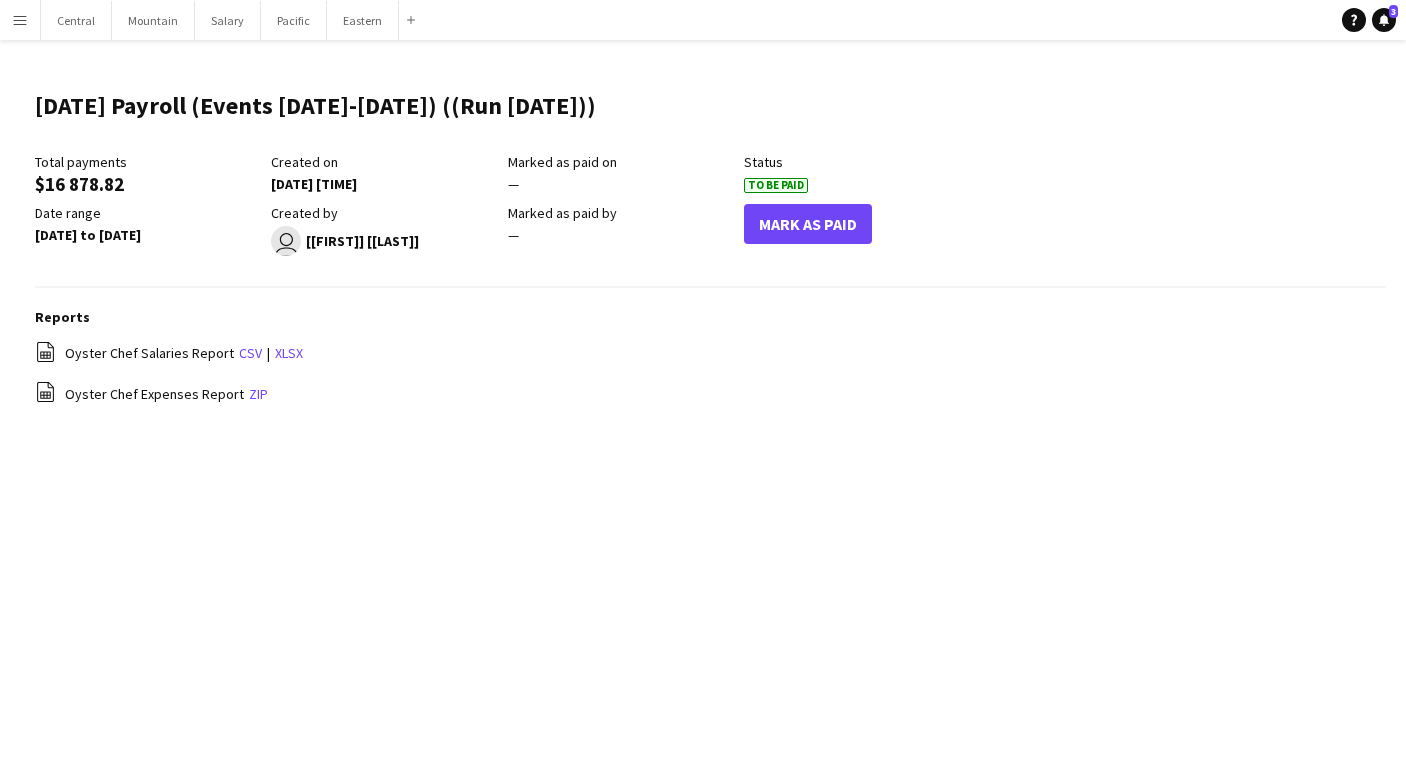 click on "Mark As Paid" 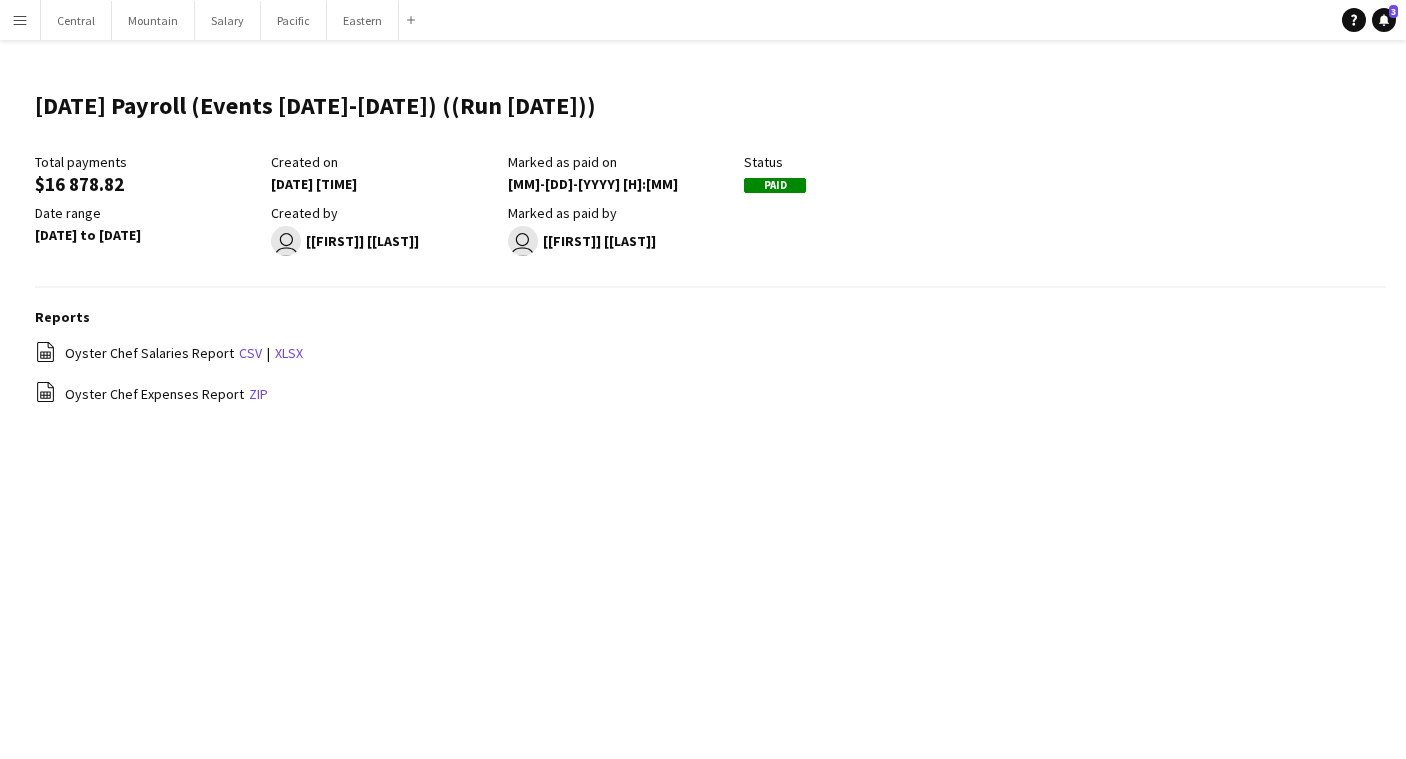click on "Menu" at bounding box center [20, 20] 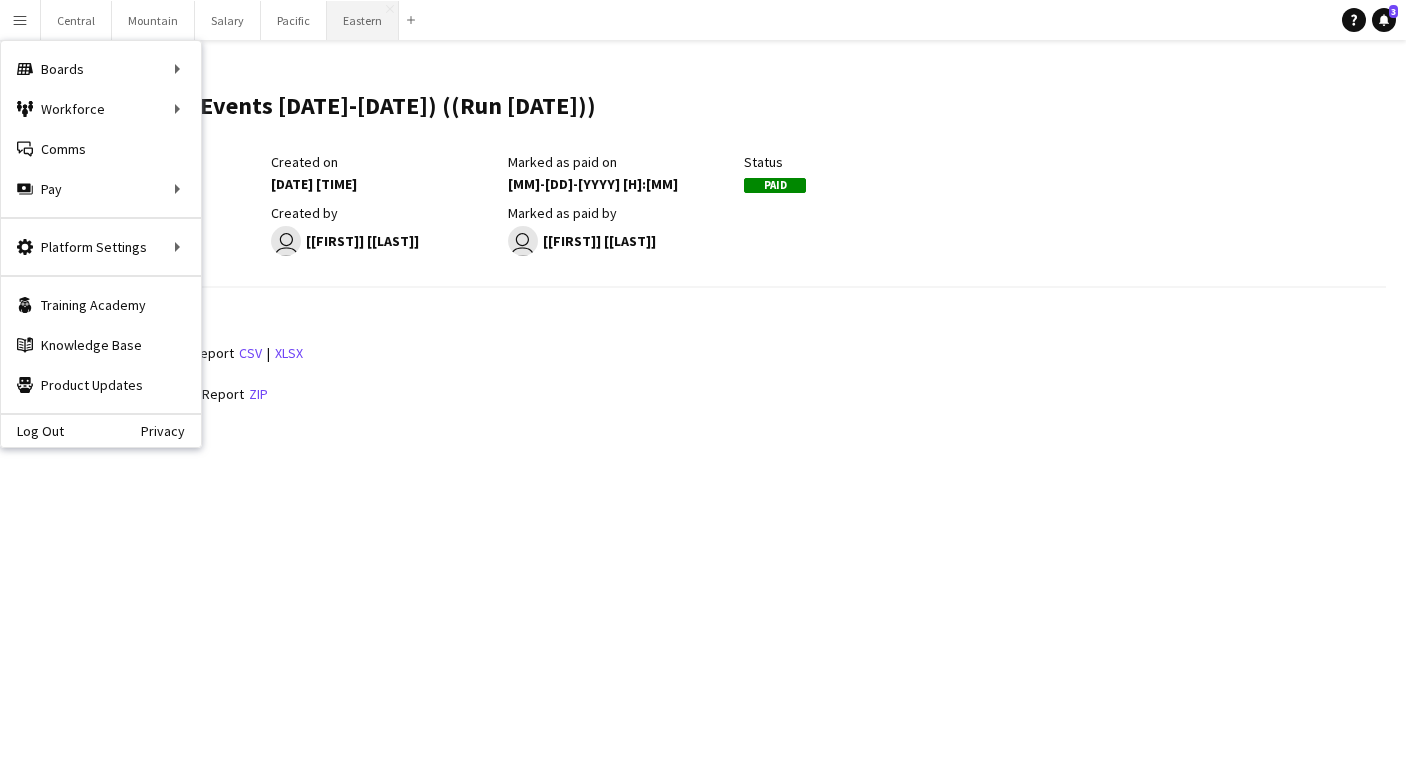 click on "Eastern
Close" at bounding box center (363, 20) 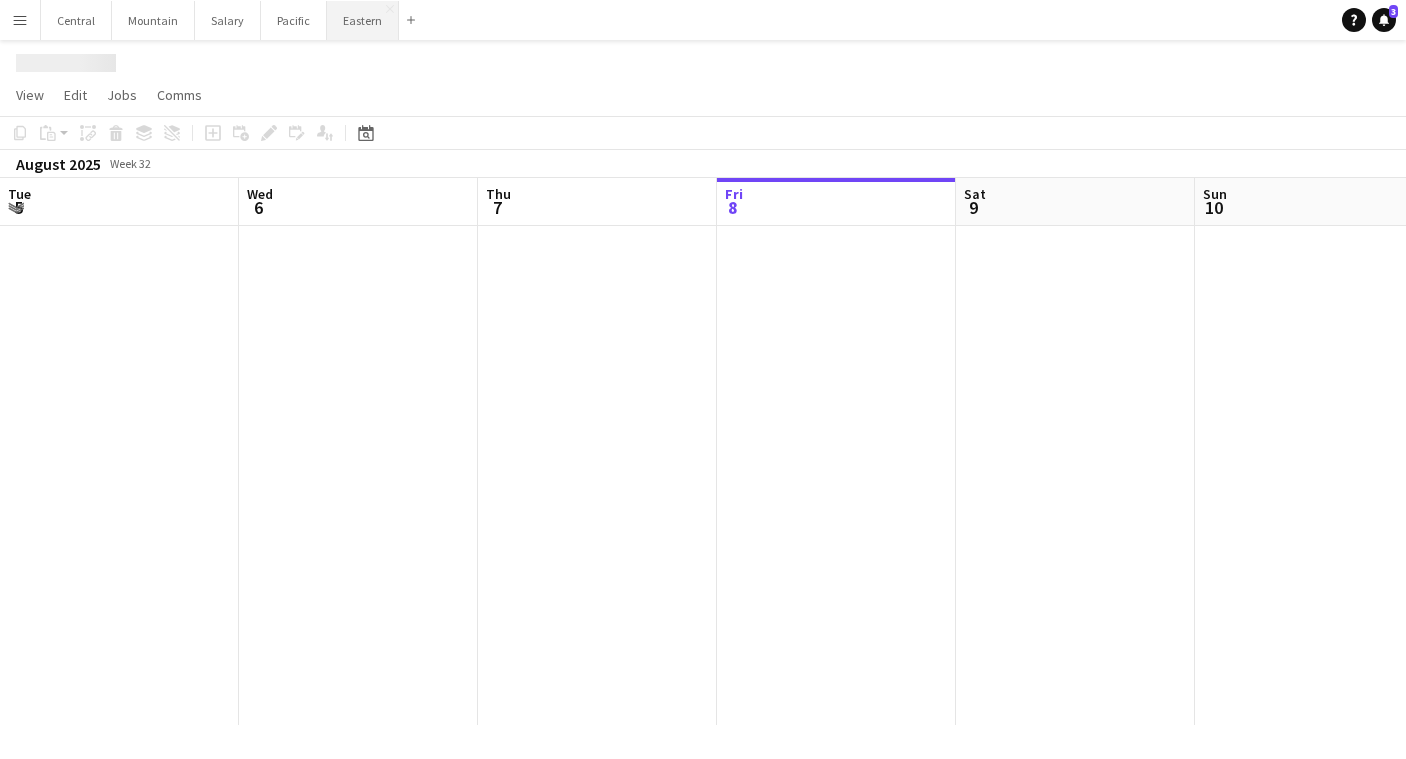scroll, scrollTop: 0, scrollLeft: 478, axis: horizontal 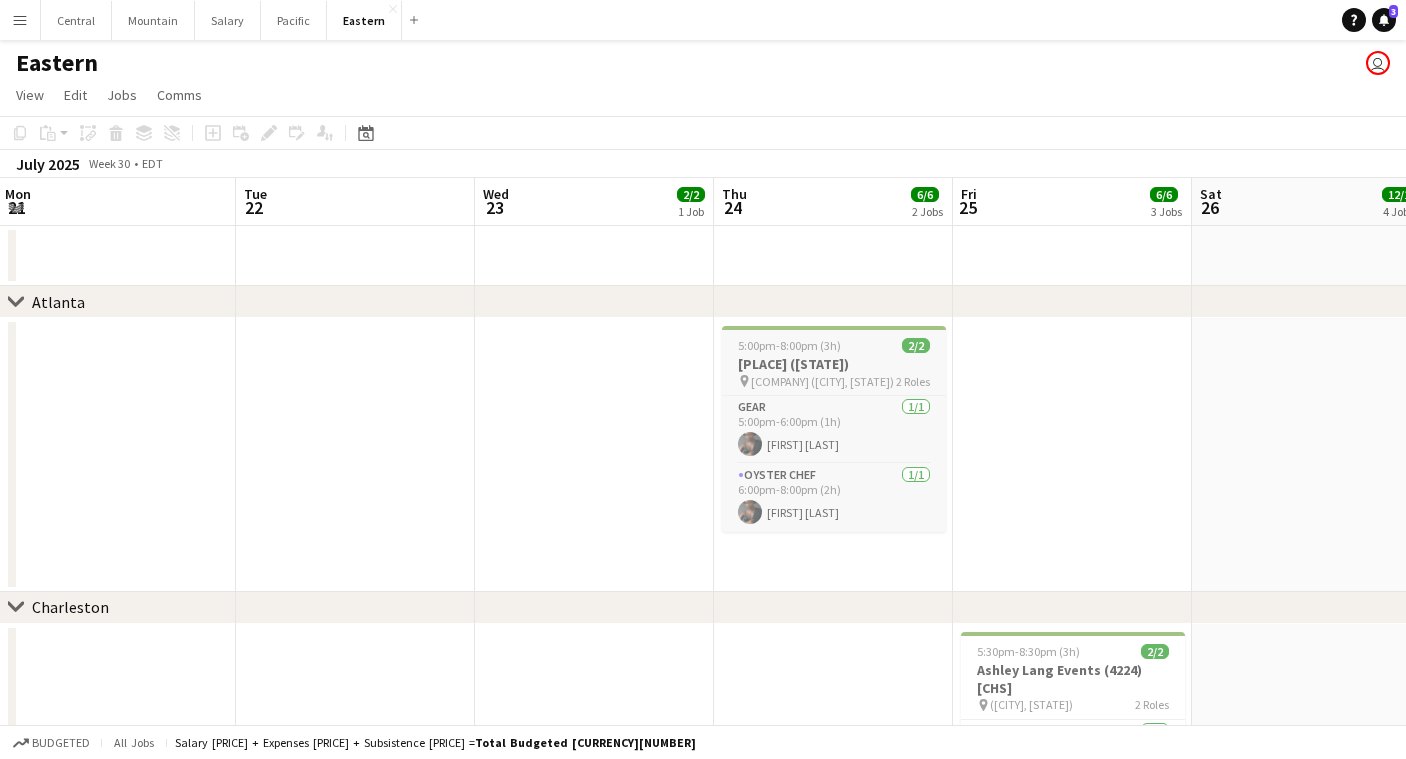 click on "5:00pm-8:00pm (3h)" at bounding box center [789, 345] 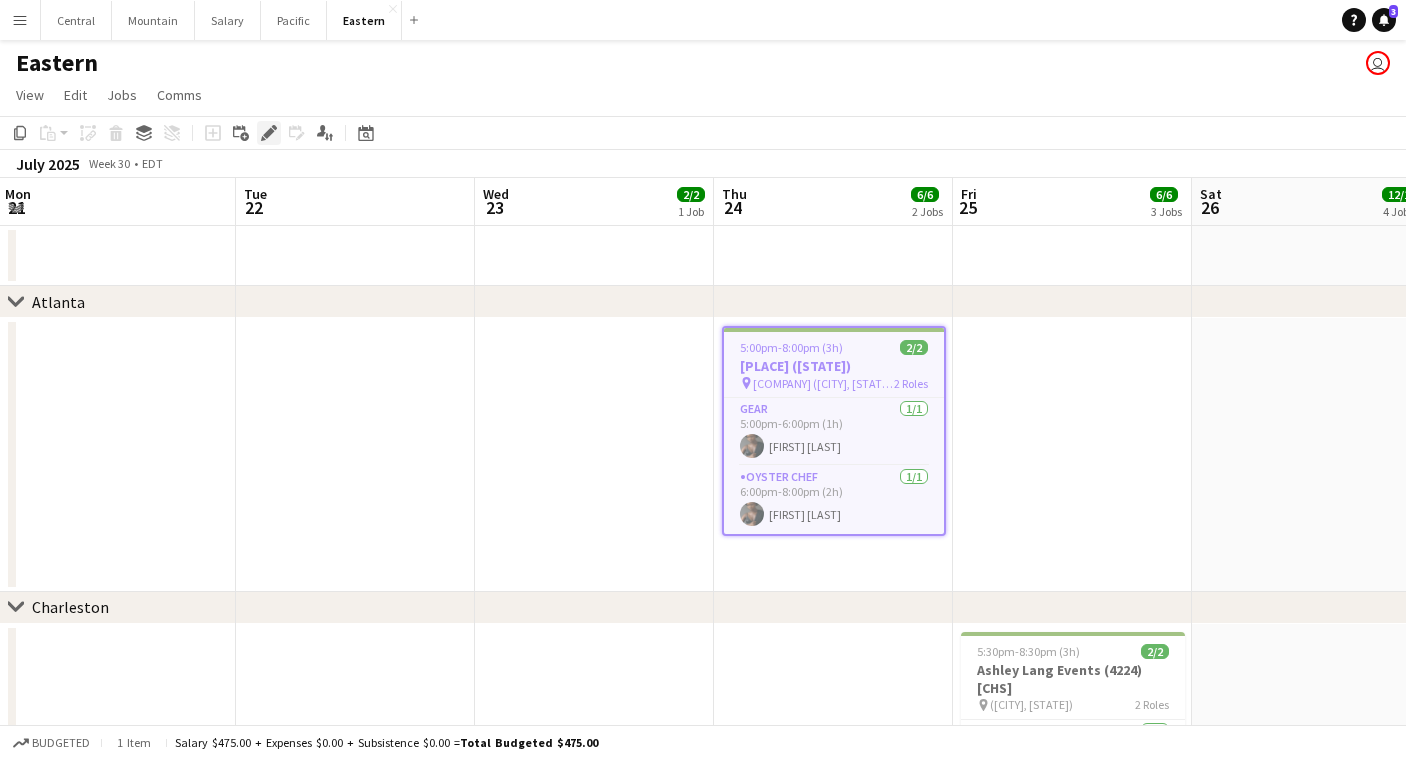 click on "Edit" 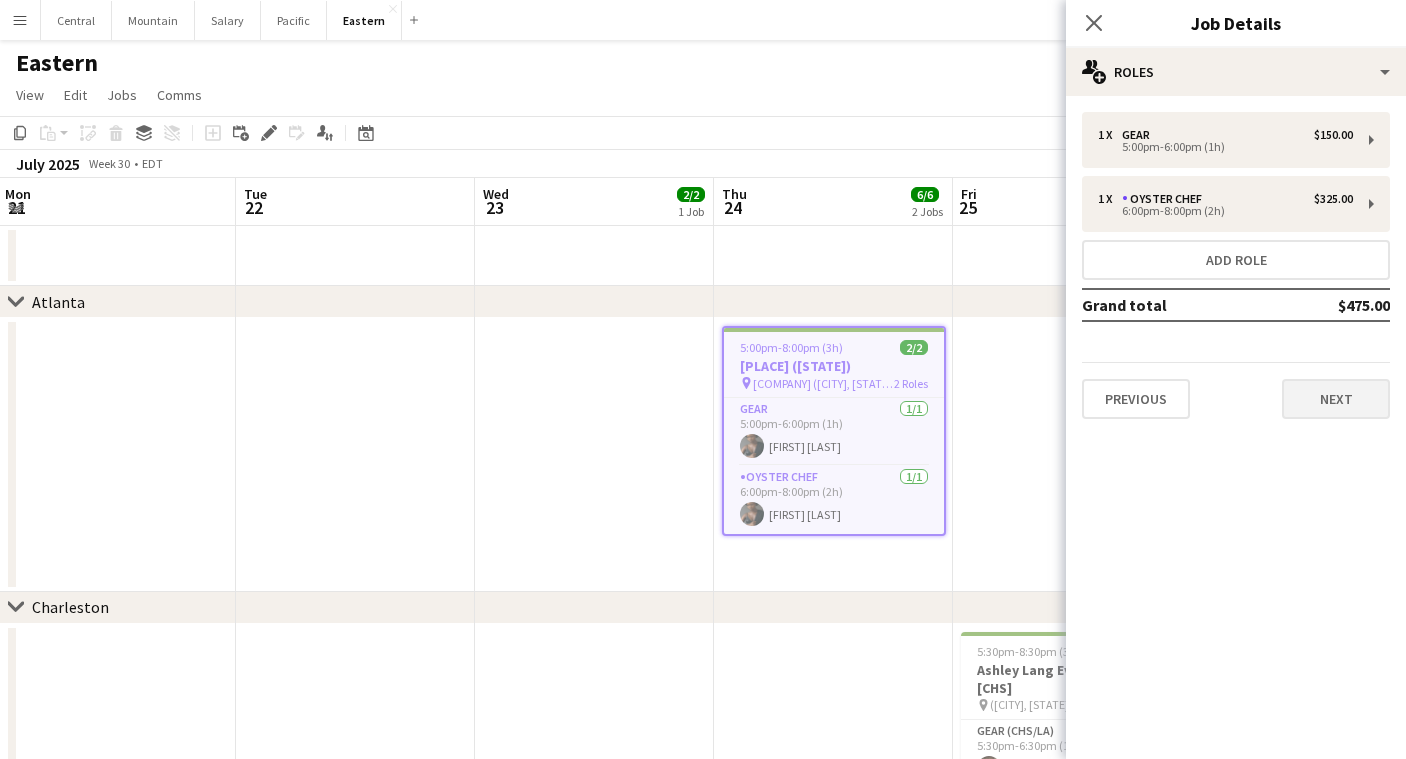 click on "Next" at bounding box center [1336, 399] 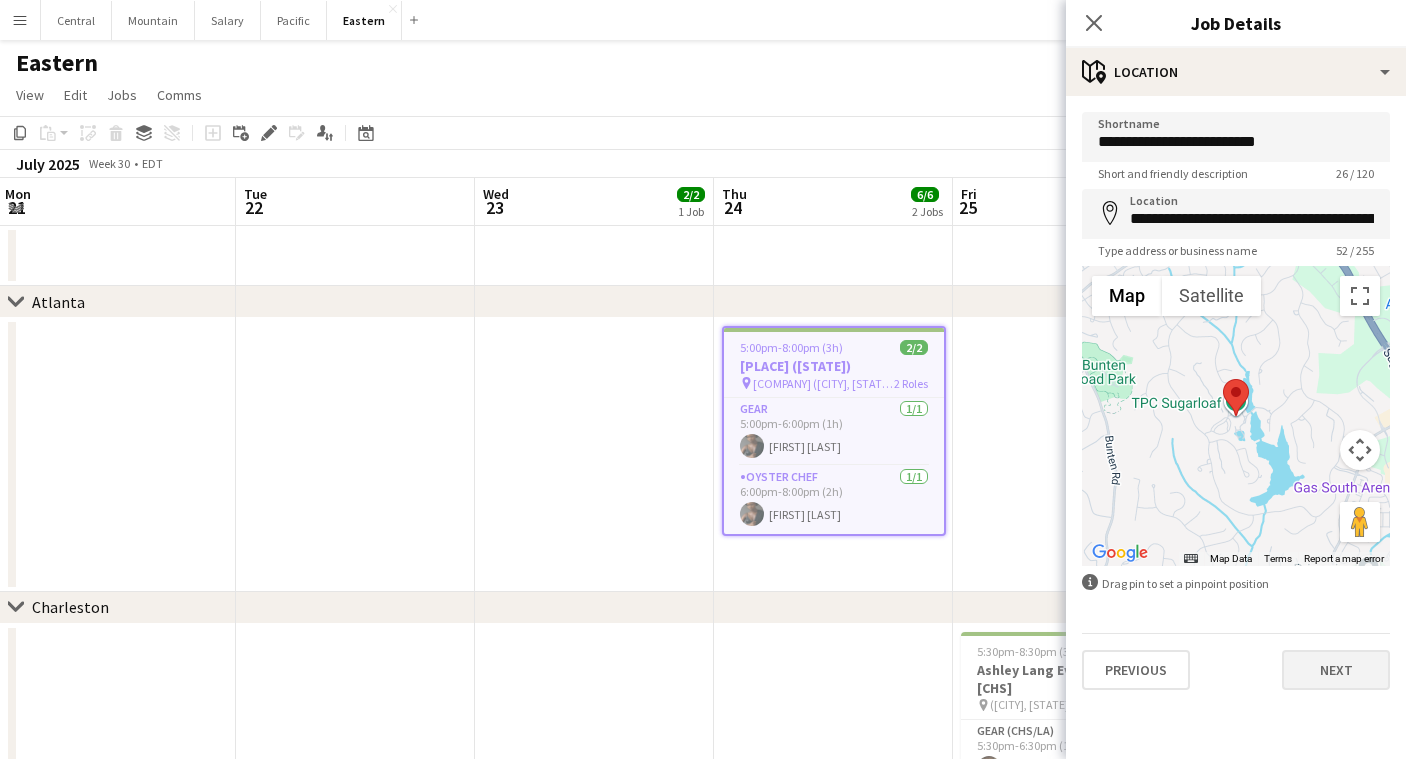click on "Next" at bounding box center (1336, 670) 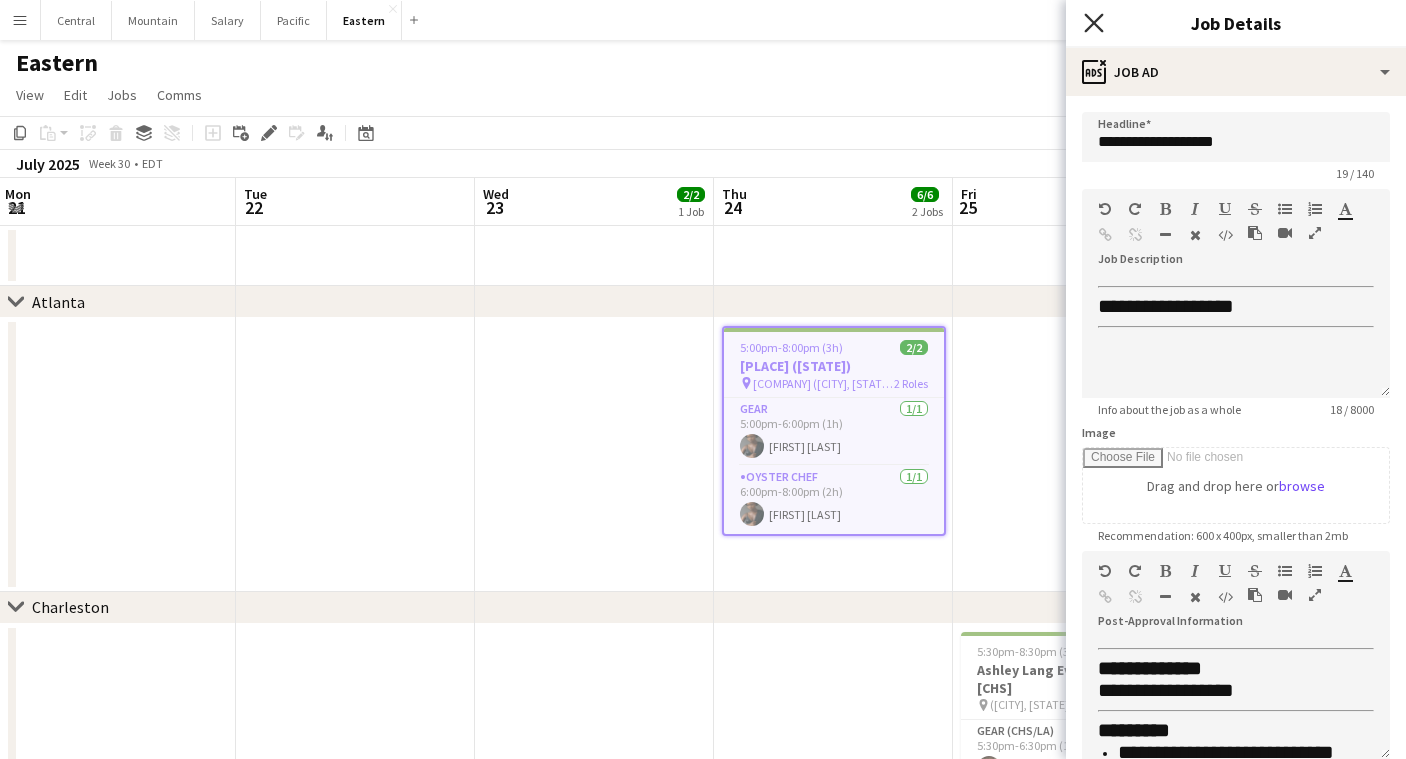click on "Close pop-in" 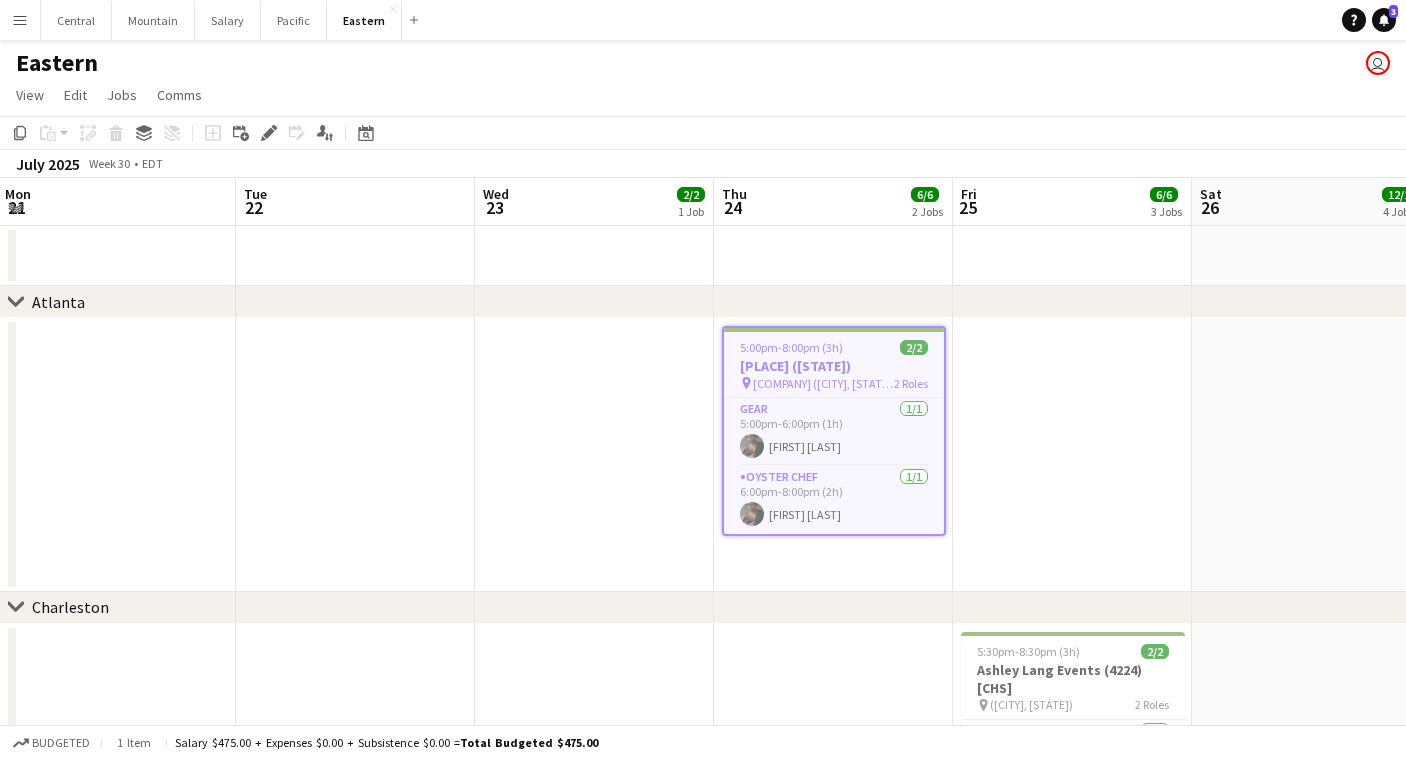 click on "Menu" at bounding box center [20, 20] 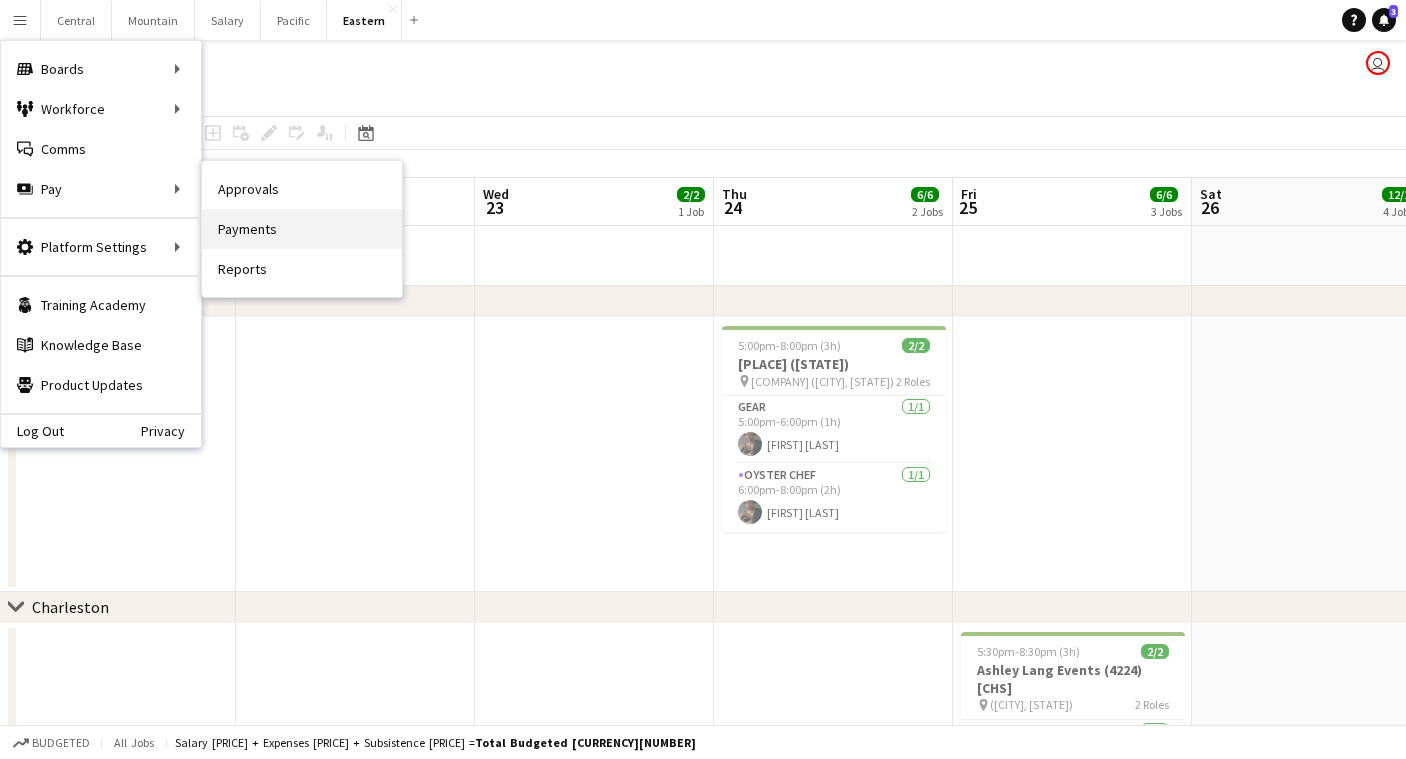 click on "Payments" at bounding box center (302, 229) 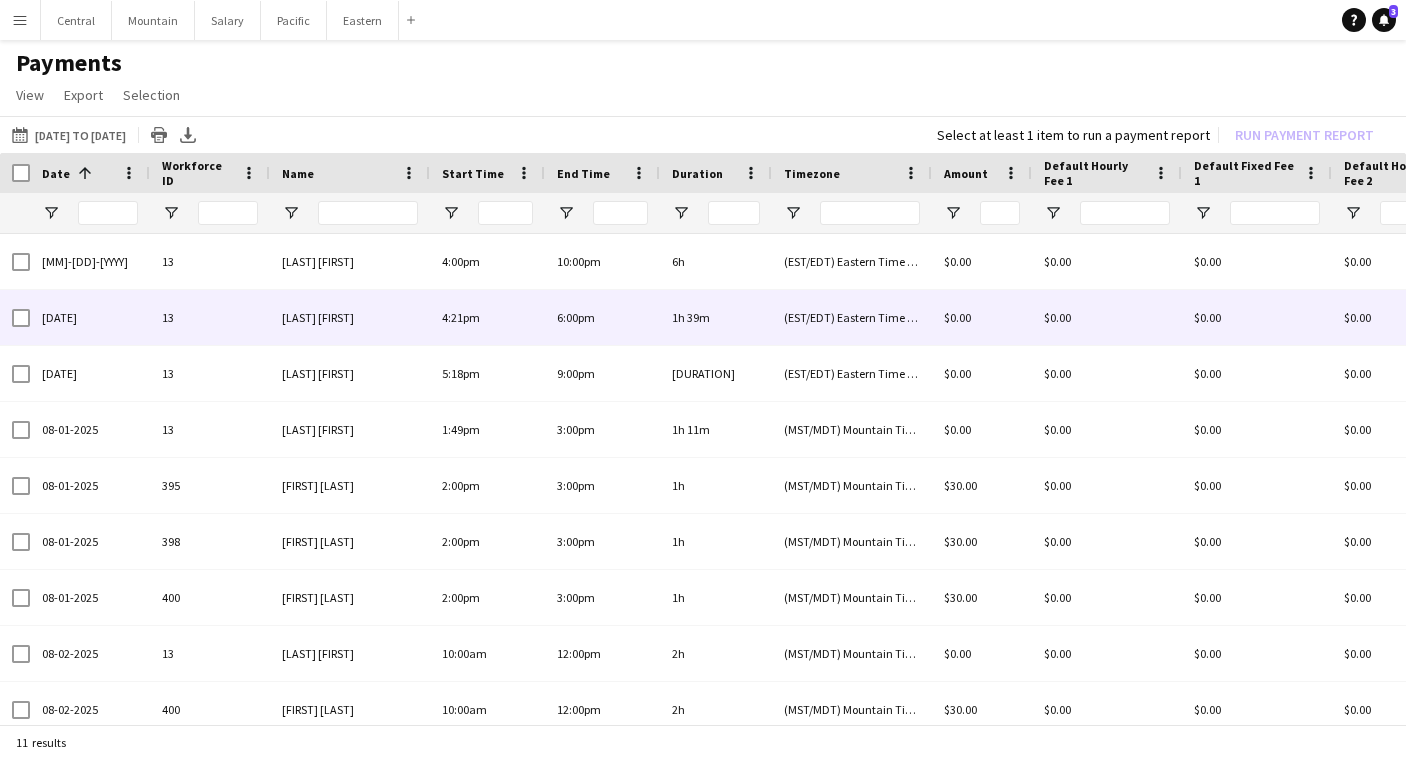scroll, scrollTop: 0, scrollLeft: 0, axis: both 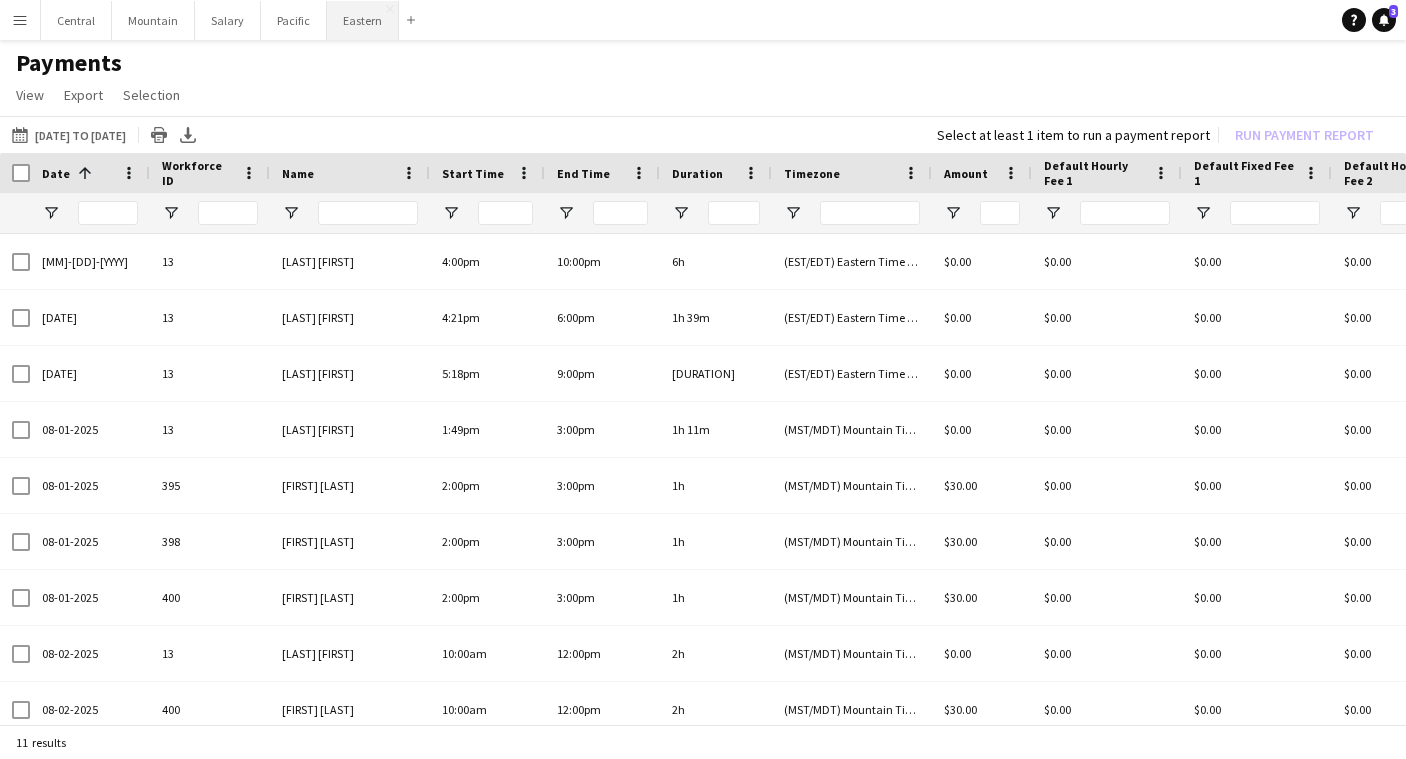 click on "Eastern
Close" at bounding box center [363, 20] 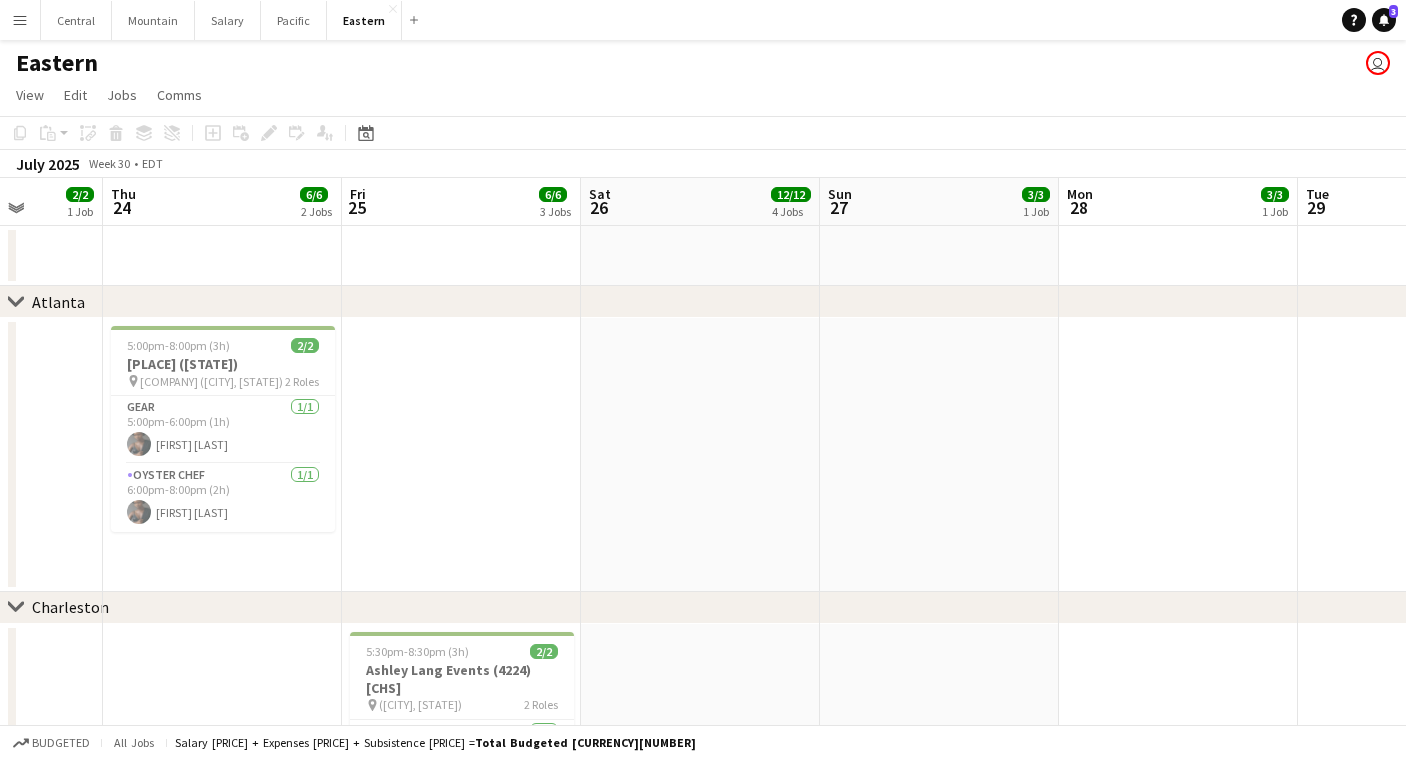 scroll, scrollTop: 0, scrollLeft: 611, axis: horizontal 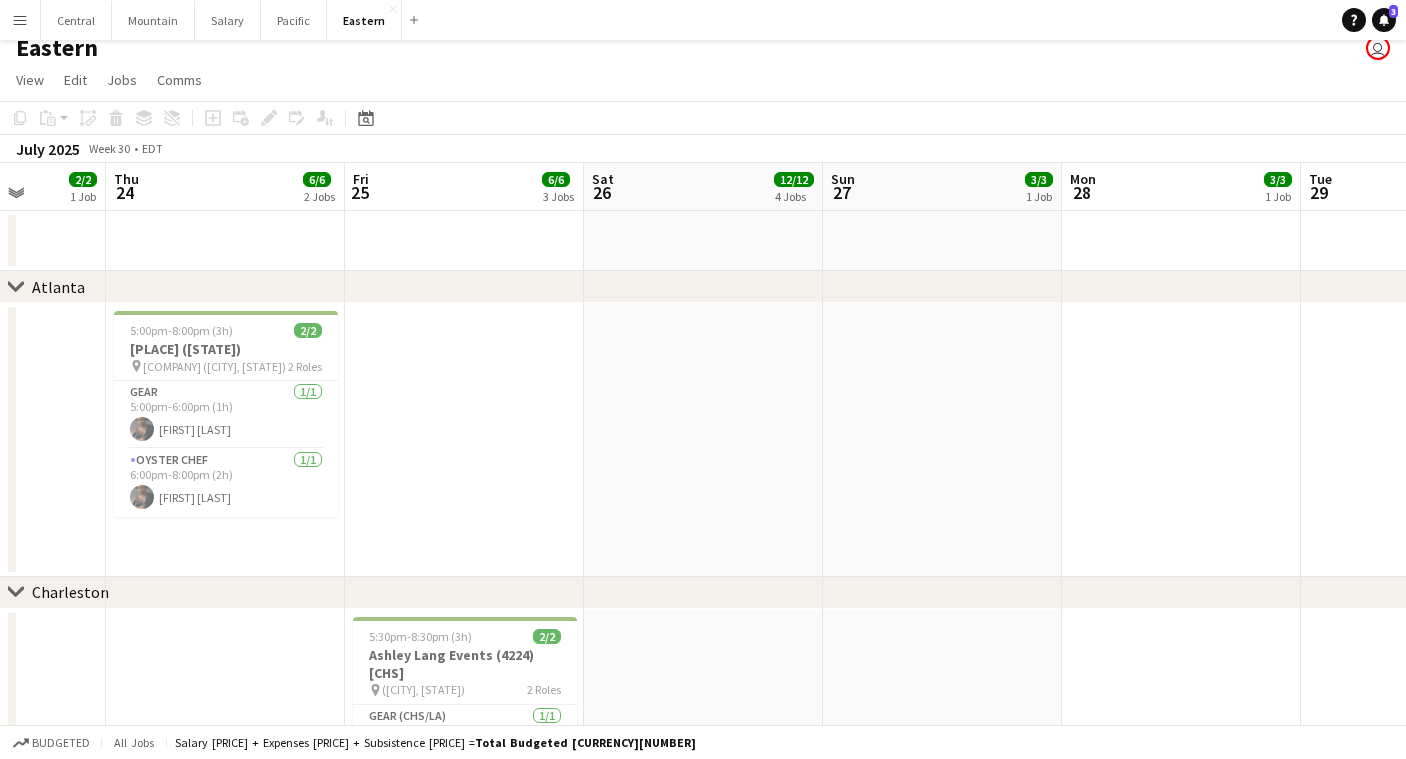 click on "Menu" at bounding box center (20, 20) 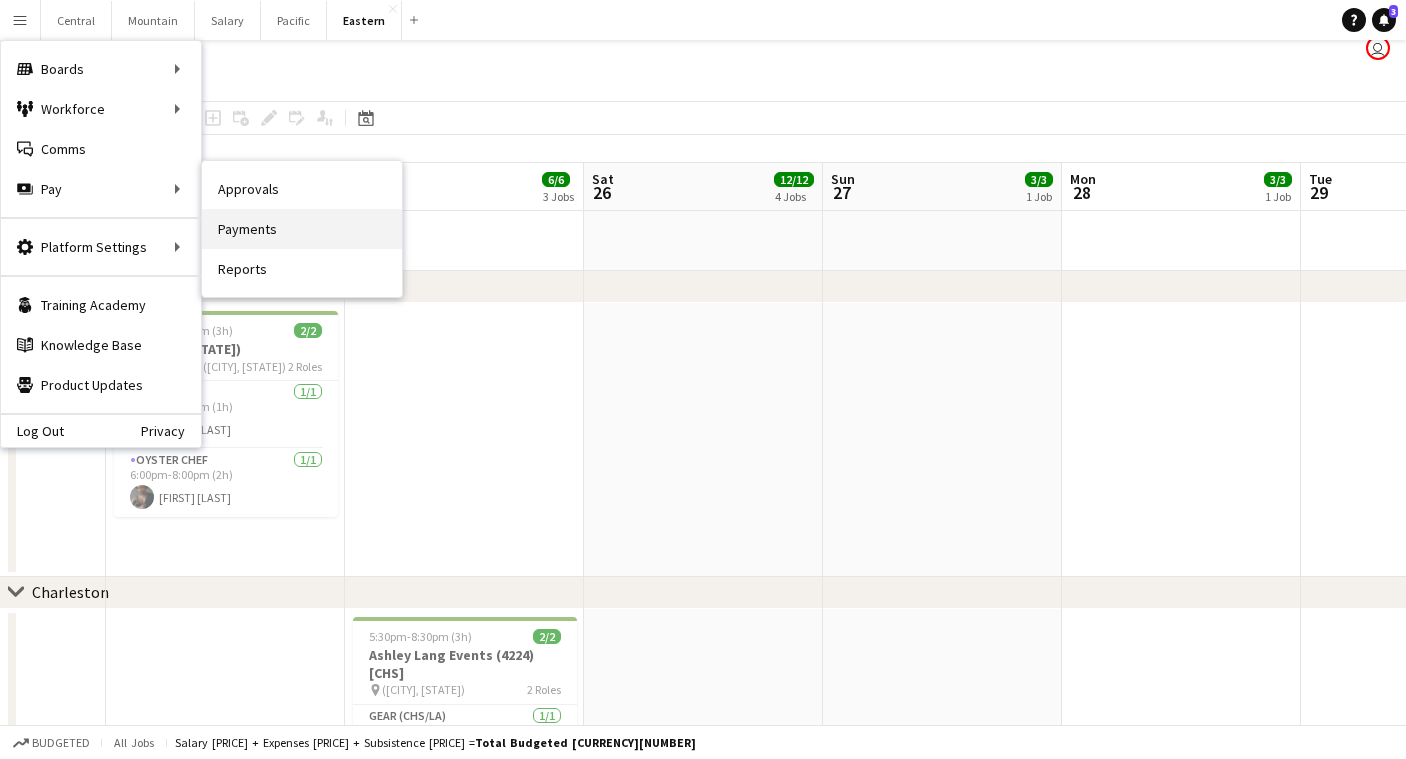 click on "Payments" at bounding box center (302, 229) 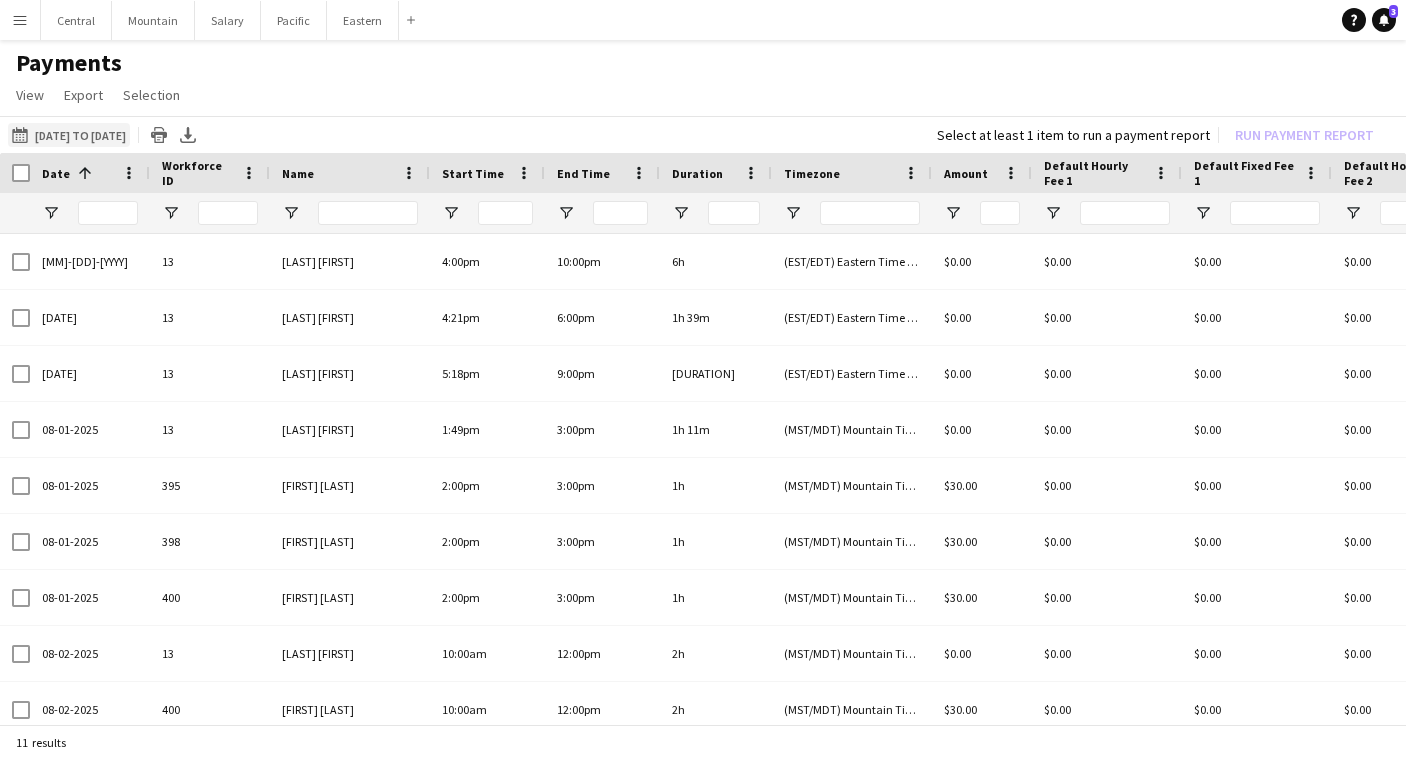 scroll, scrollTop: 0, scrollLeft: 0, axis: both 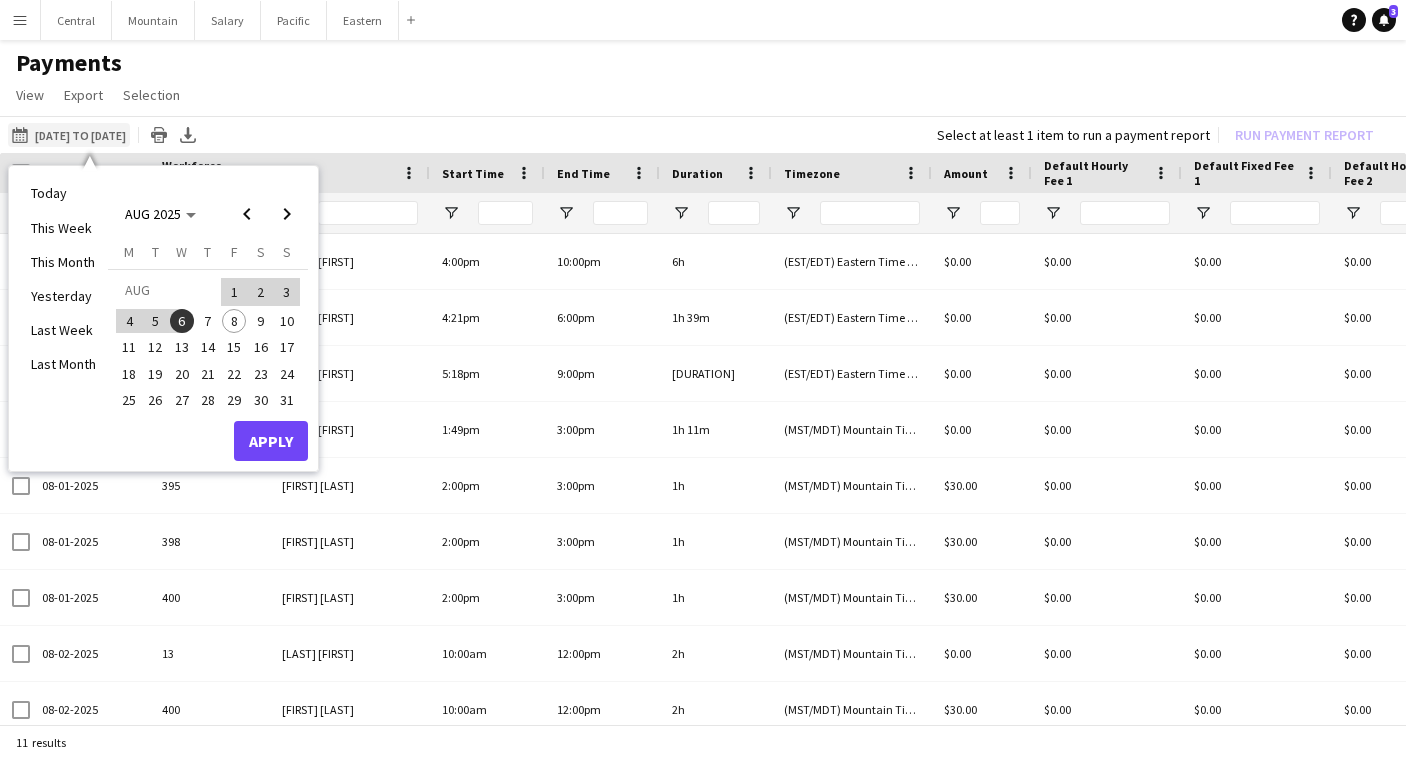 click on "[DATE] to [DATE]
[DATE] to [DATE]" 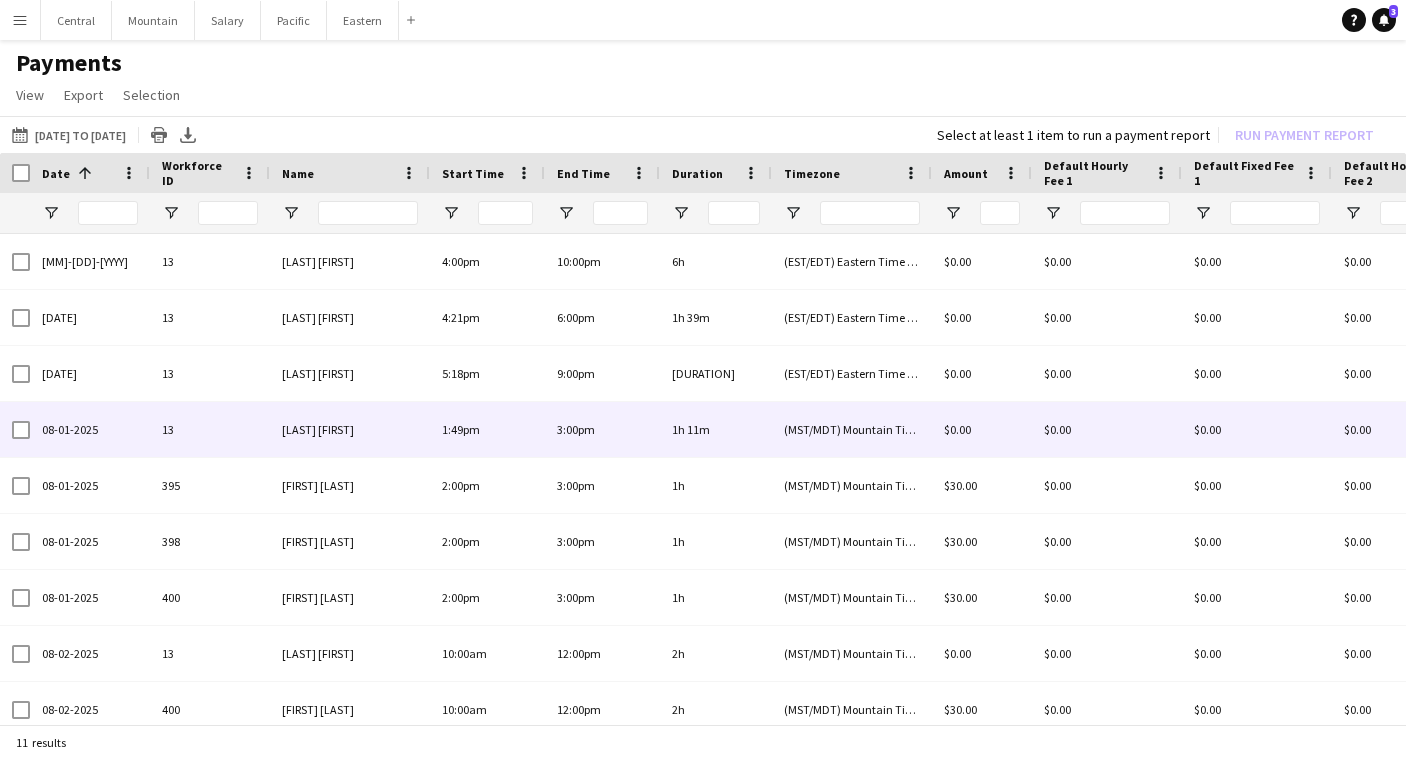 scroll, scrollTop: 21, scrollLeft: 0, axis: vertical 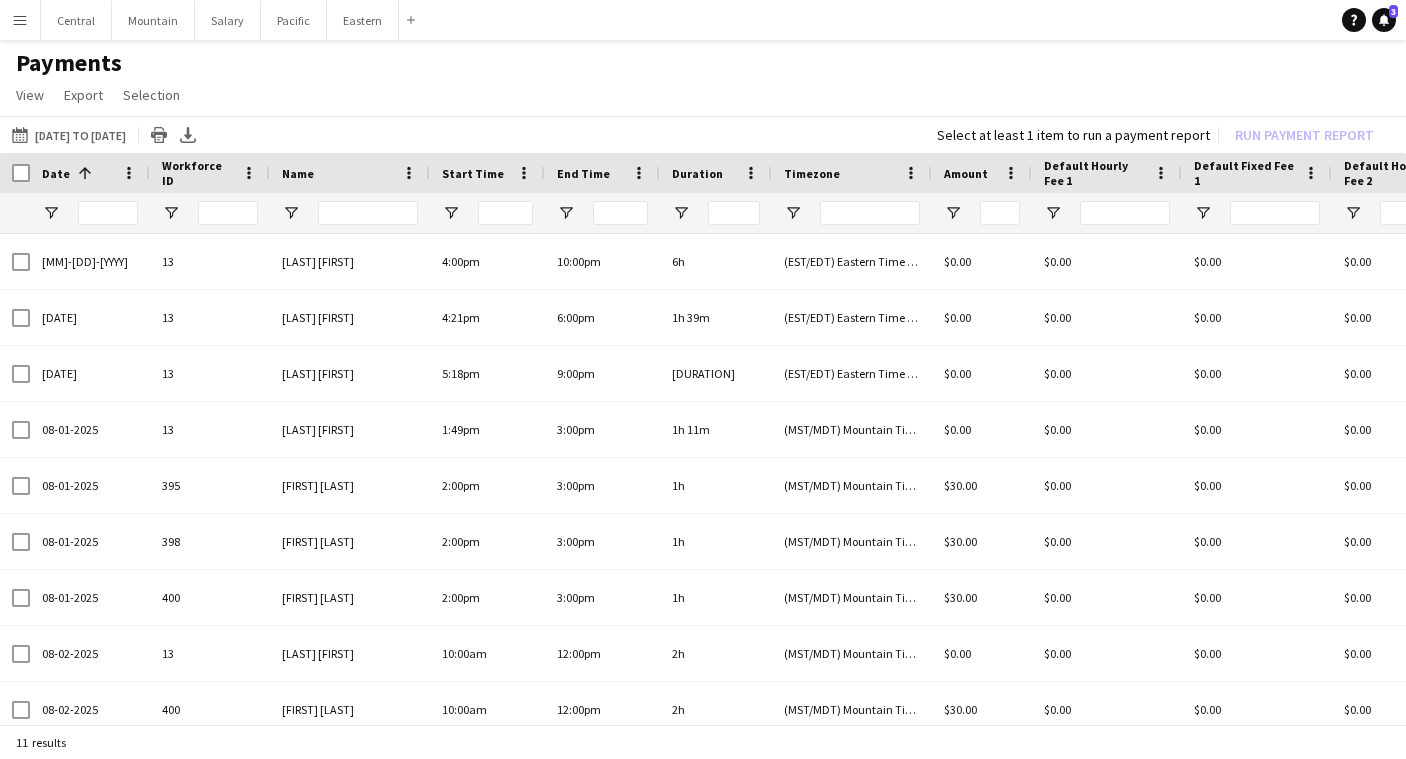 click on "Menu" at bounding box center [20, 20] 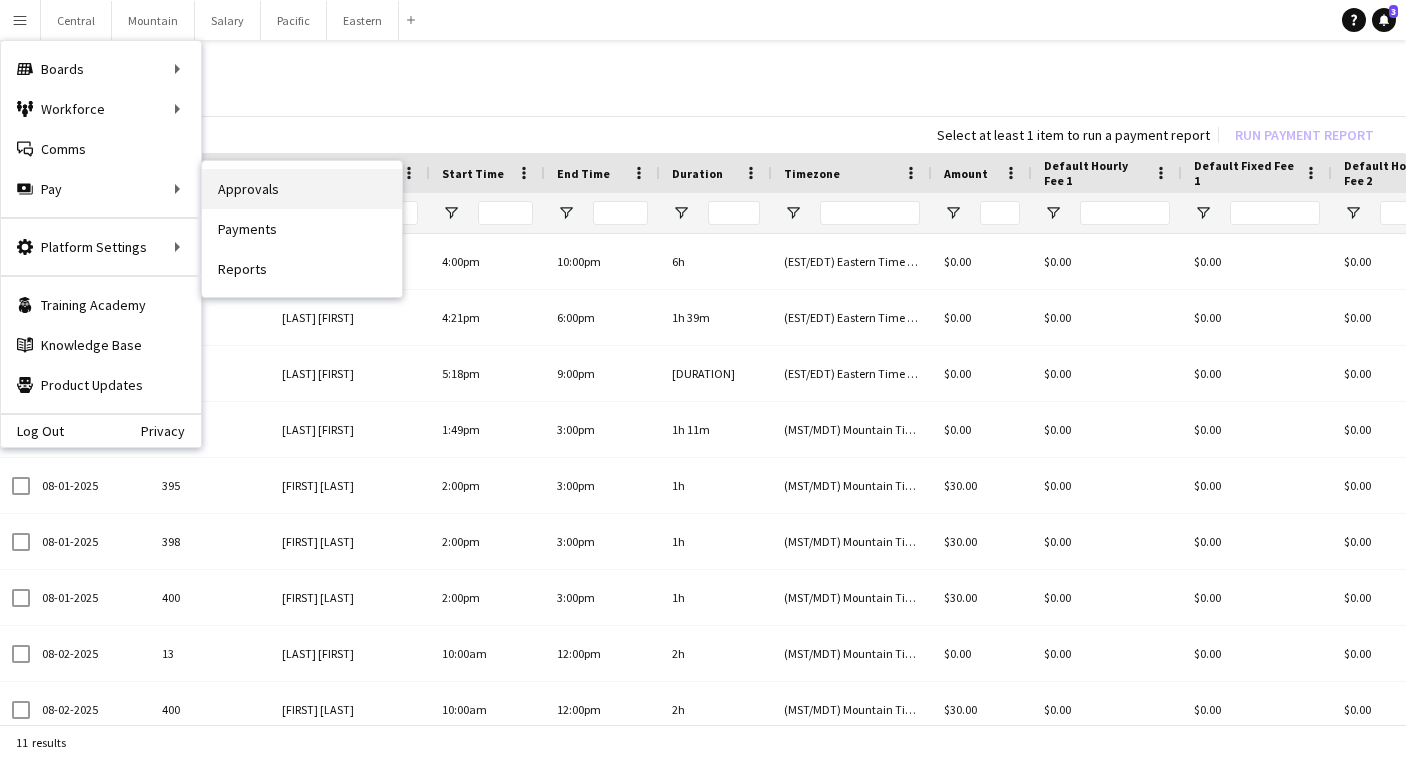 click on "Approvals" at bounding box center [302, 189] 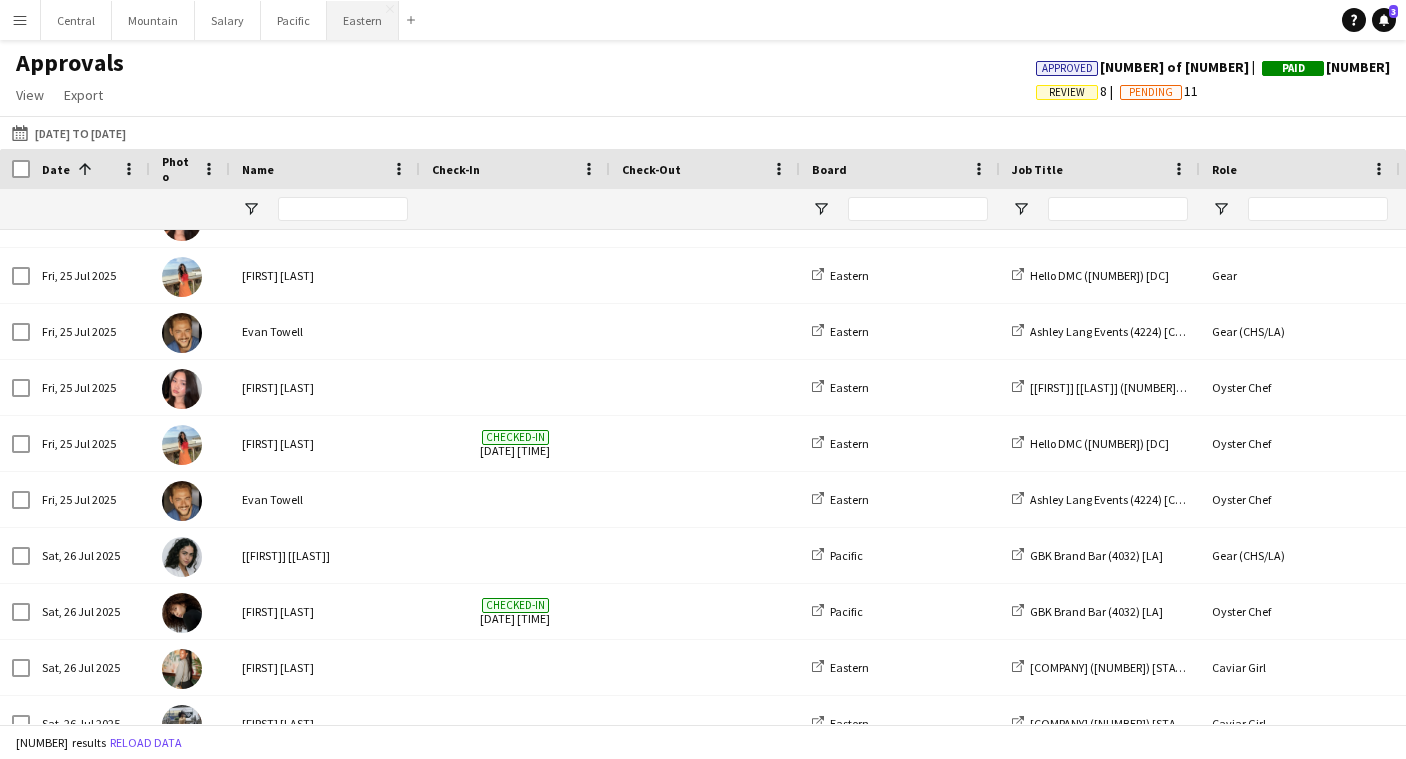 click on "Eastern
Close" at bounding box center [363, 20] 